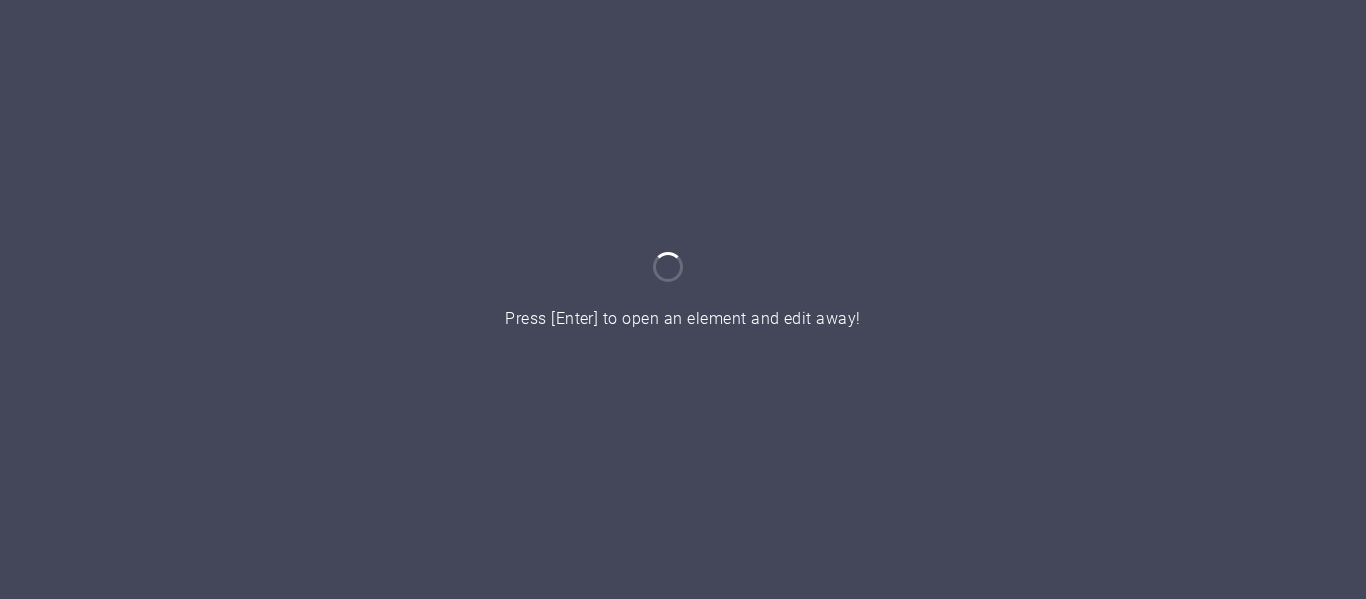 scroll, scrollTop: 0, scrollLeft: 0, axis: both 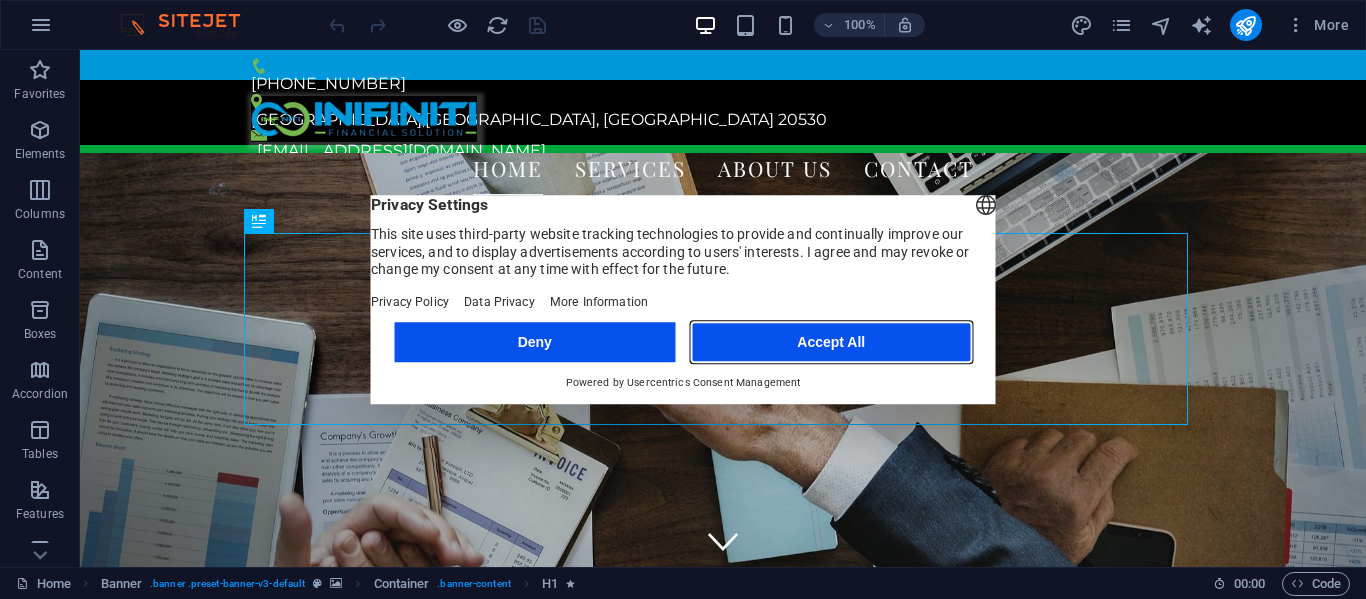 click on "Accept All" at bounding box center [831, 342] 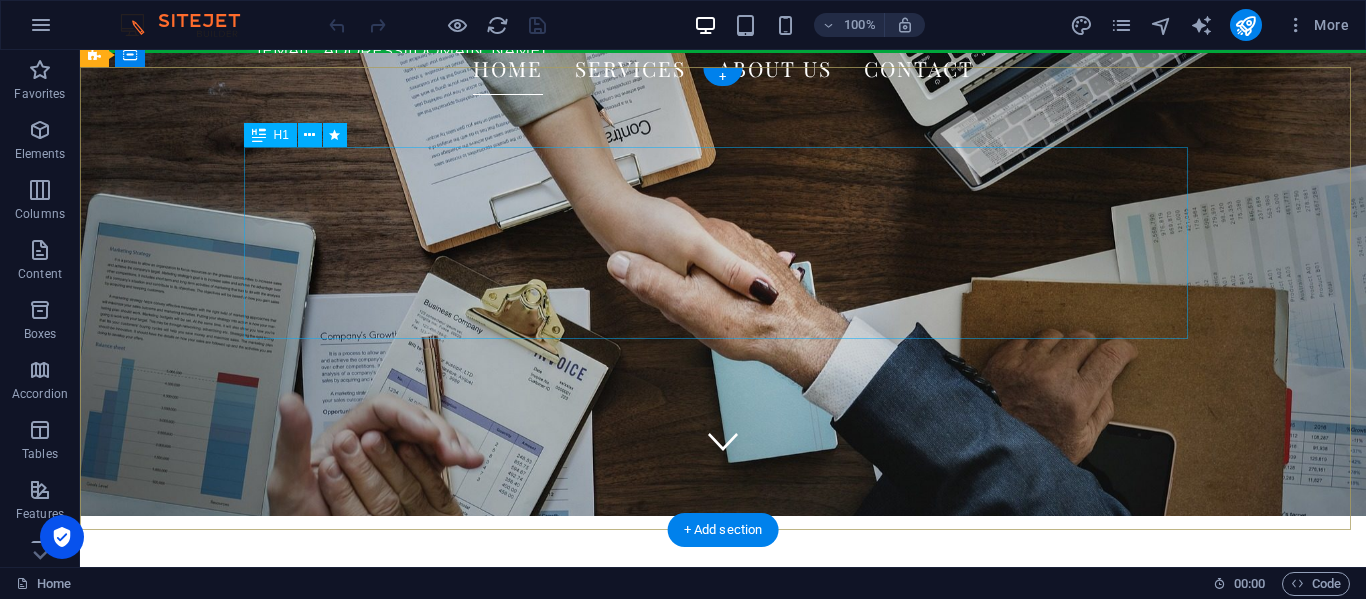 scroll, scrollTop: 0, scrollLeft: 0, axis: both 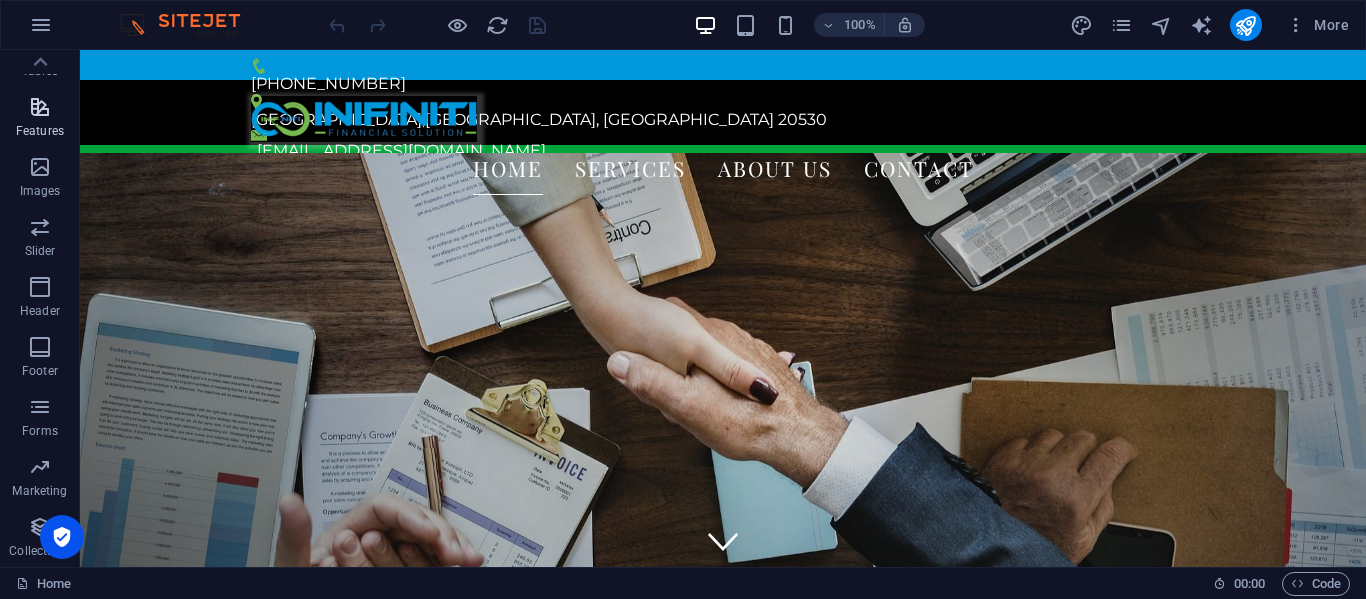 click on "Features" at bounding box center [40, 119] 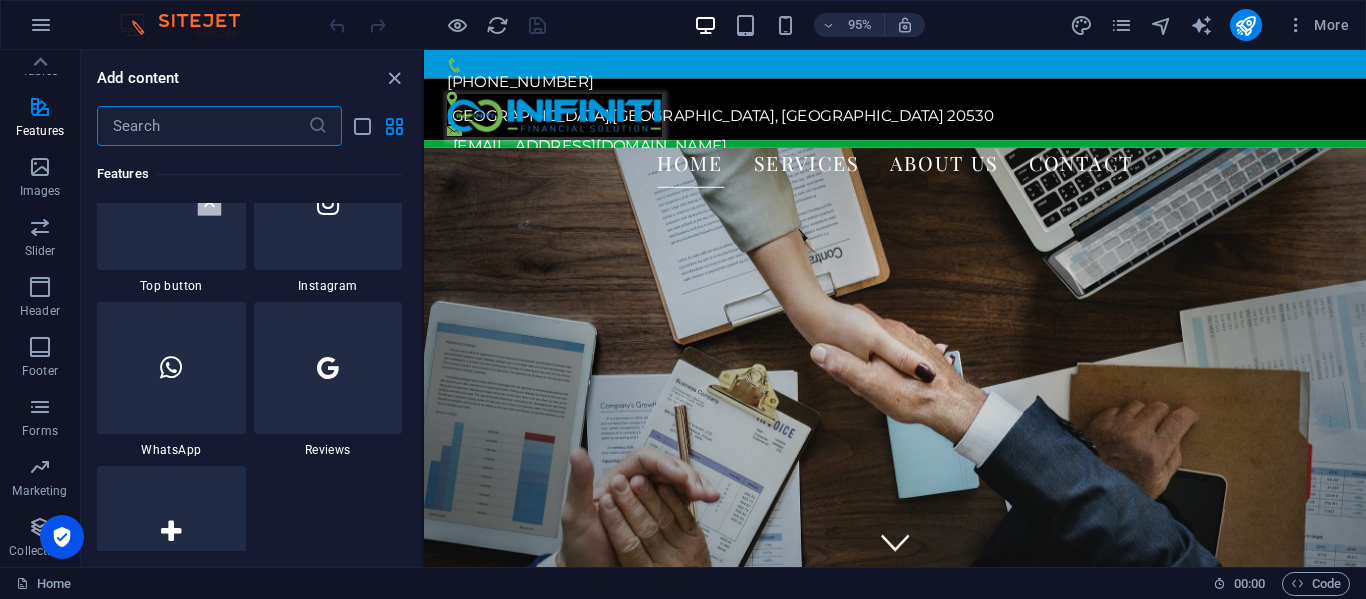 scroll, scrollTop: 9631, scrollLeft: 0, axis: vertical 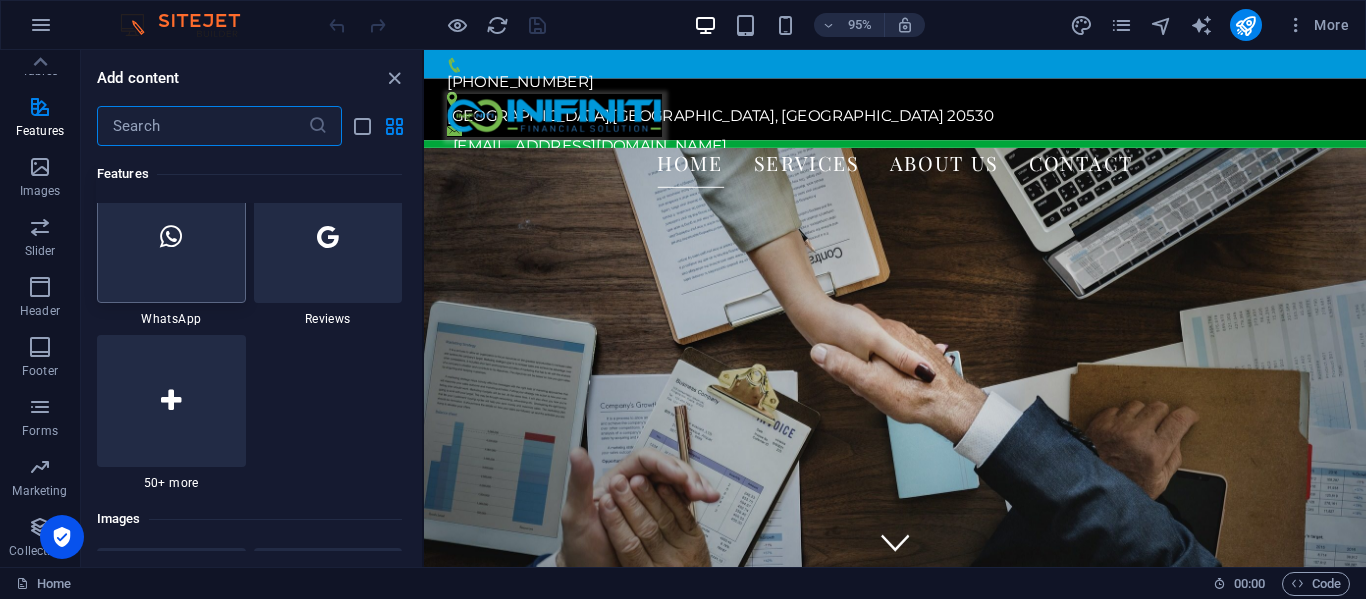 click at bounding box center [171, 237] 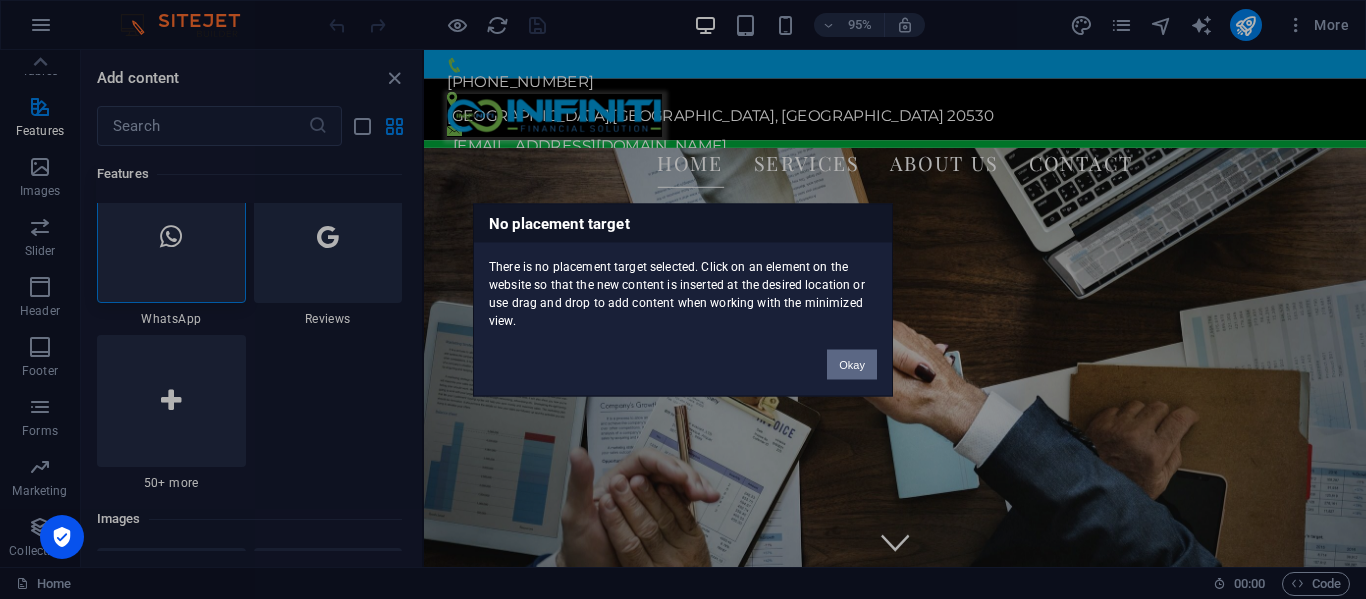 click on "Okay" at bounding box center [852, 364] 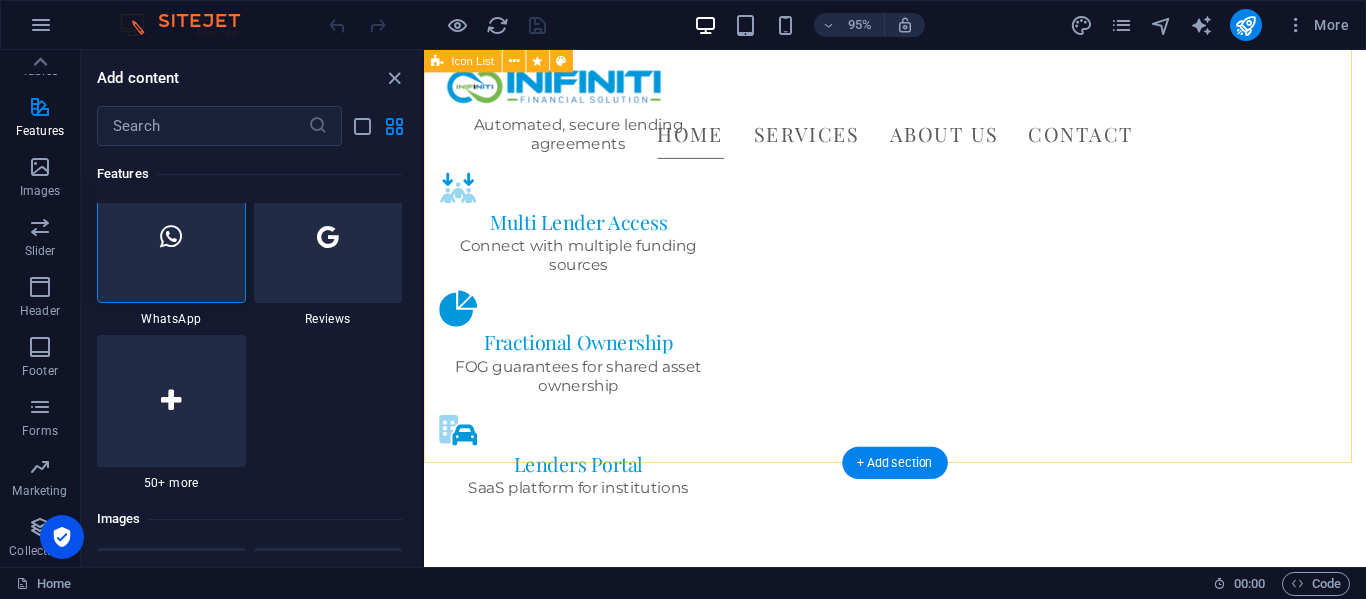 scroll, scrollTop: 3242, scrollLeft: 0, axis: vertical 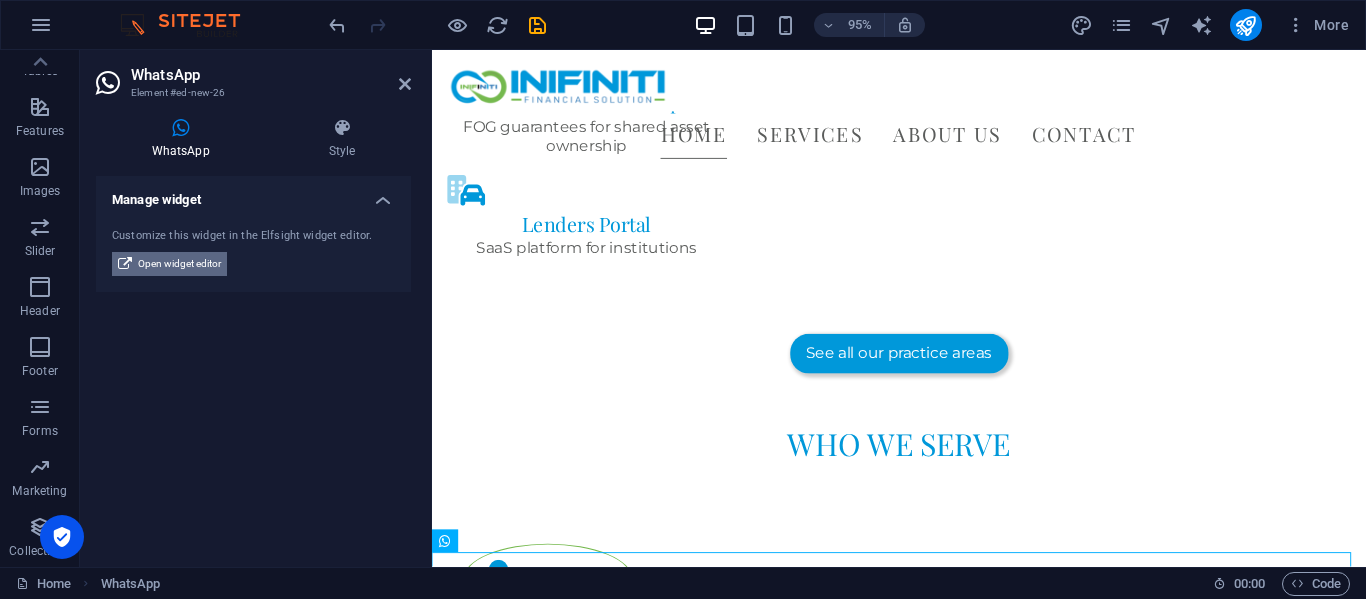 click on "Open widget editor" at bounding box center [179, 264] 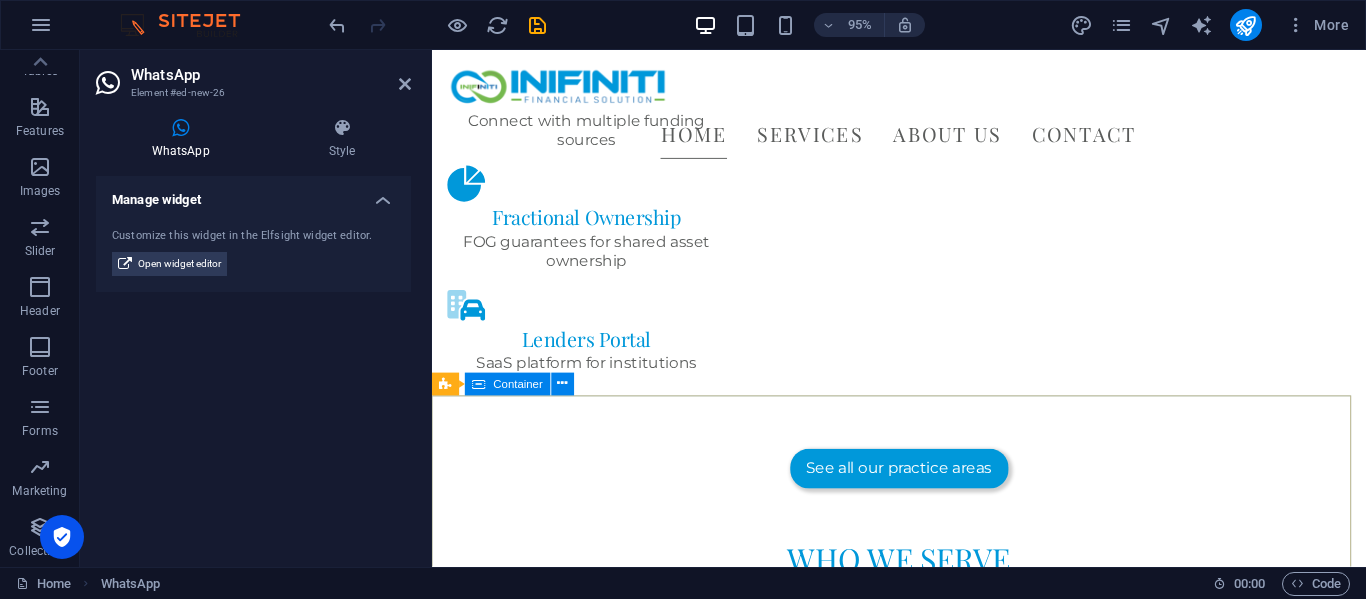 scroll, scrollTop: 3090, scrollLeft: 0, axis: vertical 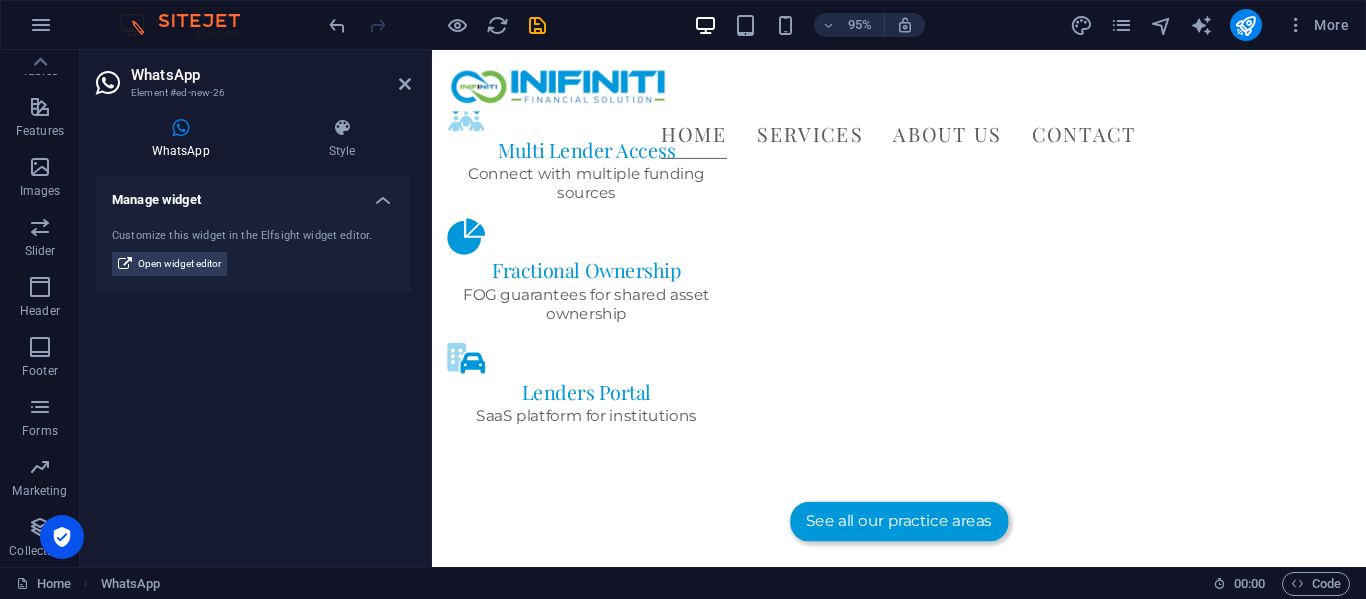click on "Manage widget Customize this widget in the Elfsight widget editor. Open widget editor" at bounding box center [253, 363] 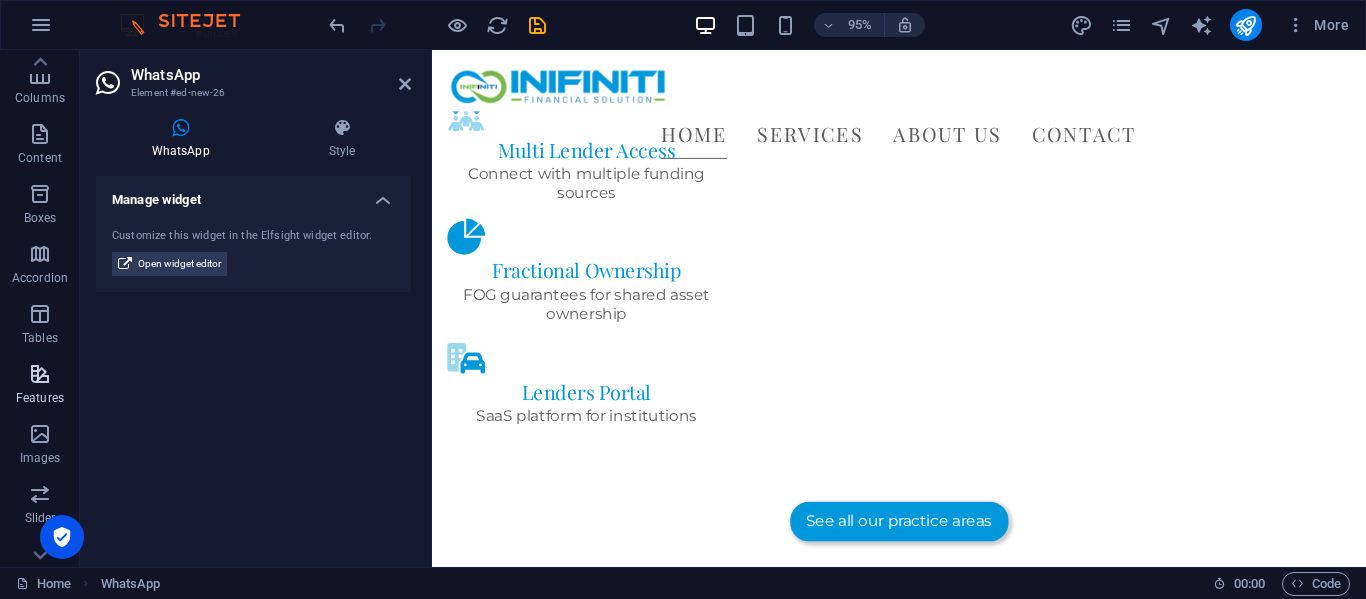 scroll, scrollTop: 83, scrollLeft: 0, axis: vertical 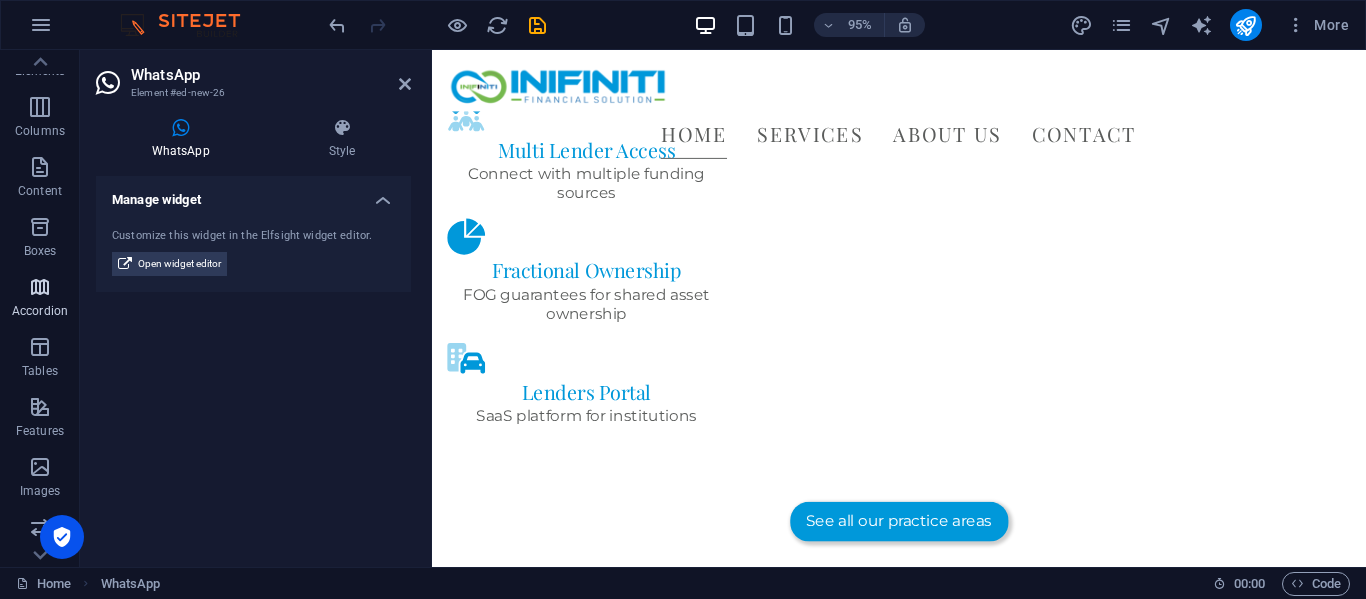 click at bounding box center [40, 287] 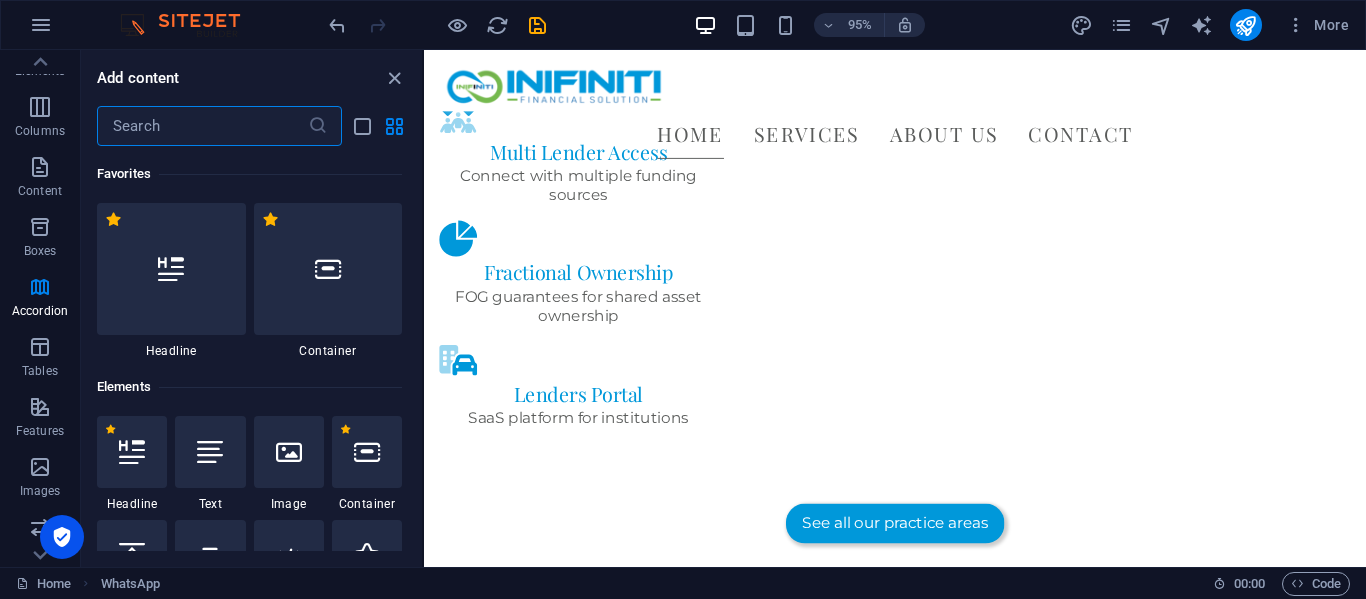 scroll, scrollTop: 3242, scrollLeft: 0, axis: vertical 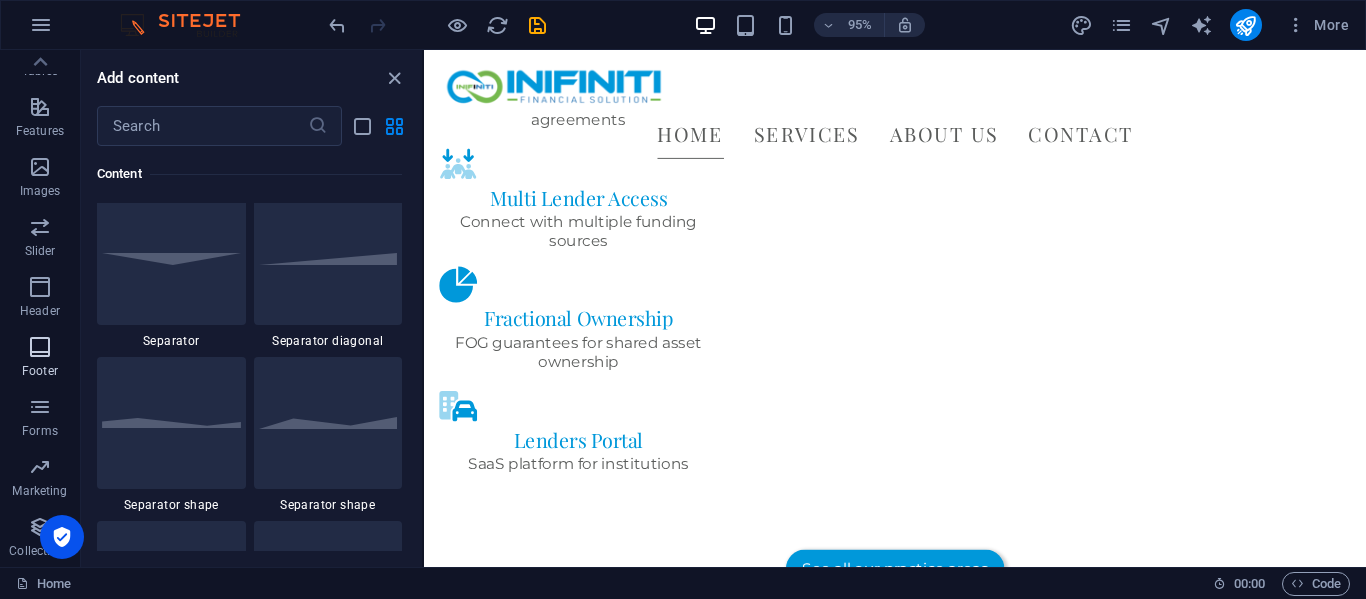 click at bounding box center (40, 347) 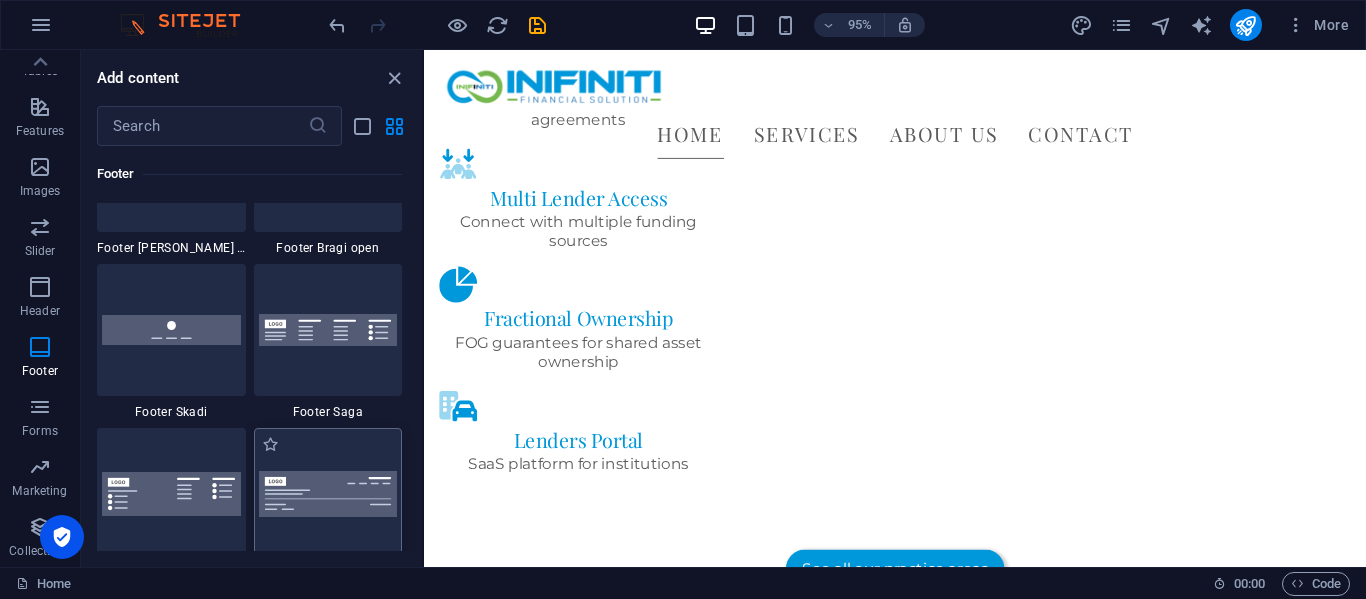 scroll, scrollTop: 13875, scrollLeft: 0, axis: vertical 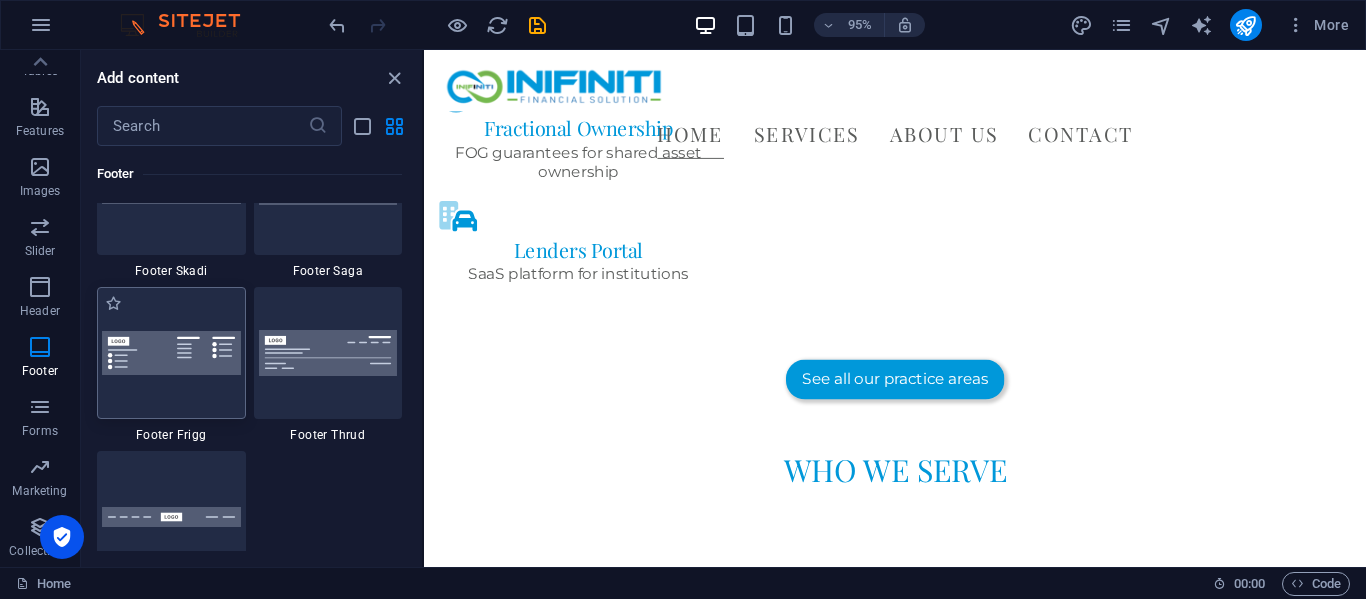 click at bounding box center [171, 353] 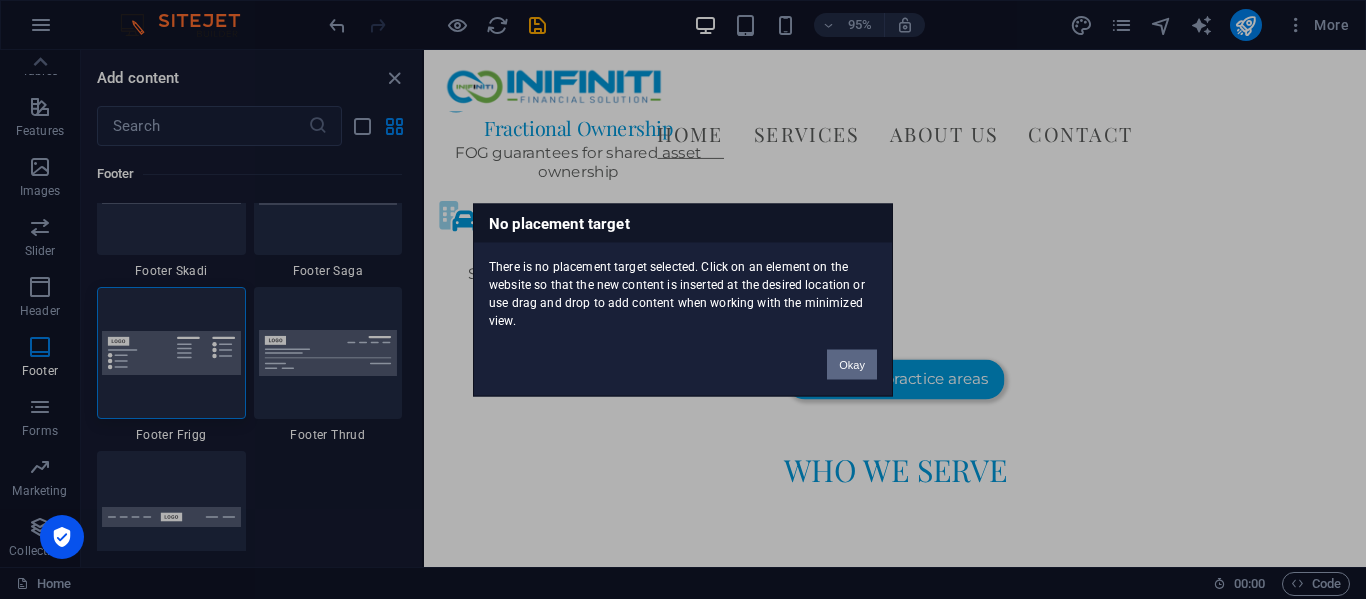 click on "Okay" at bounding box center [852, 364] 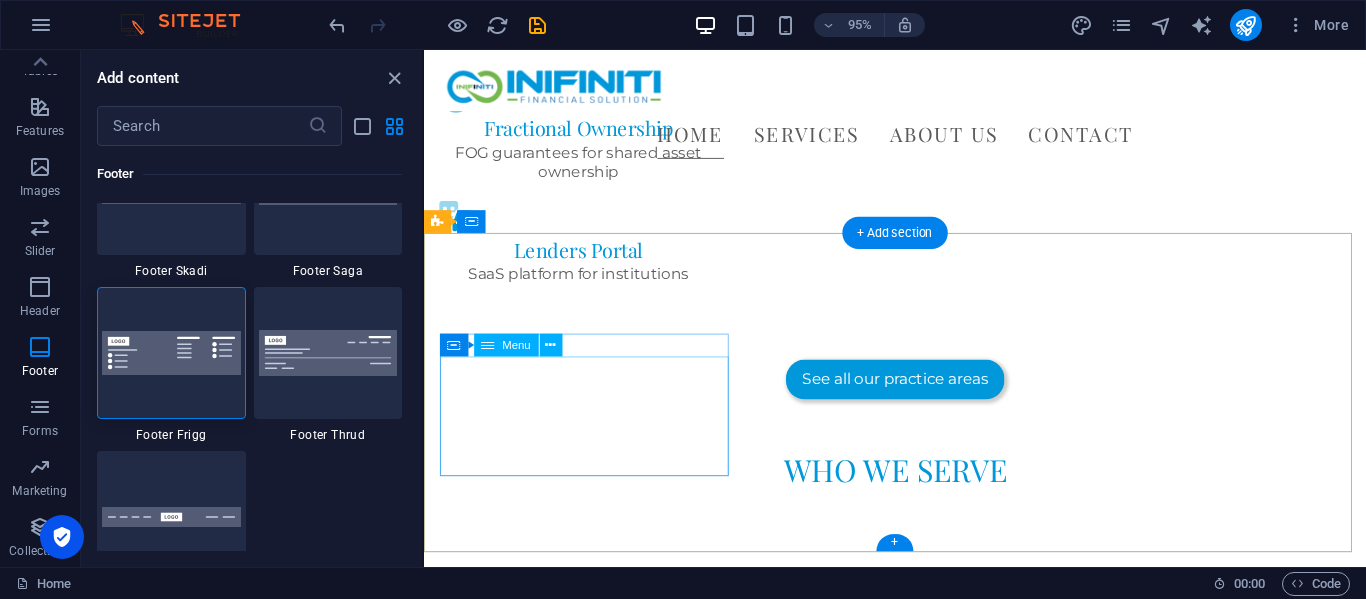 click on "Home Practice Areas About us Contact Legal Notice Privacy" at bounding box center (912, 4480) 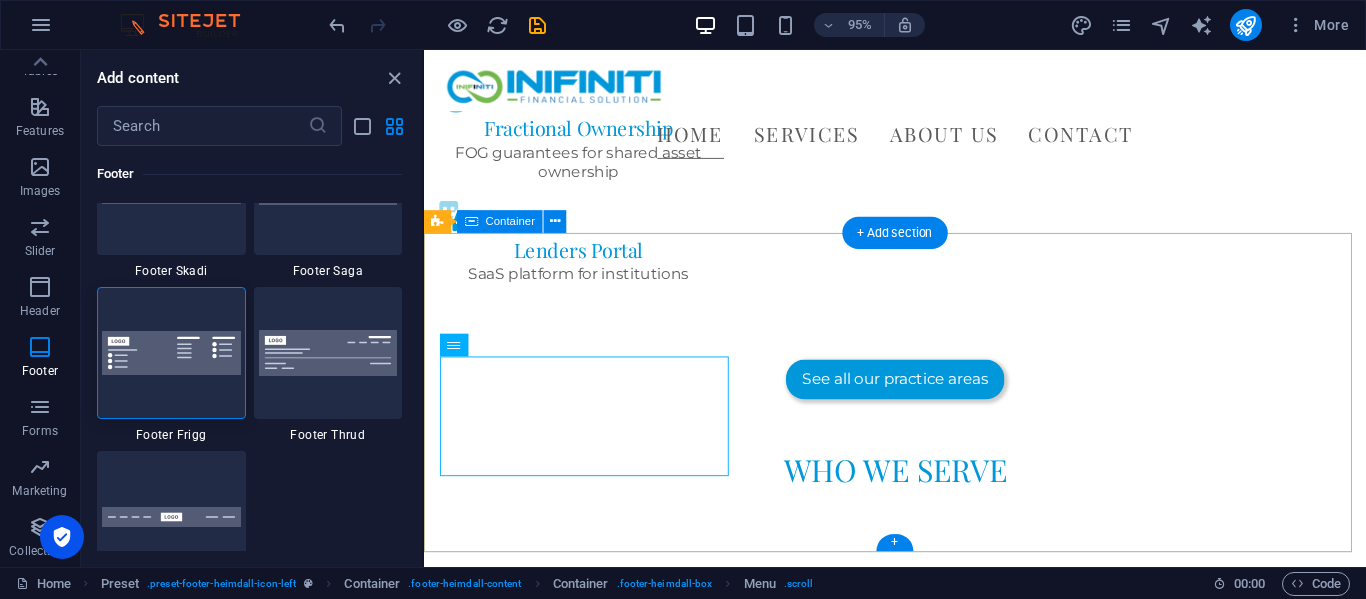 click on "Explore our site Home Practice Areas About us Contact Legal Notice Privacy Discover how we’re shaping the future of finance, technology, and digital transformation. Our site is your gateway to innovative solutions in blockchain, fractional security, AI-driven systems, and modern enterprise software Keep in touch [GEOGRAPHIC_DATA] [PHONE_NUMBER] [EMAIL_ADDRESS][DOMAIN_NAME] Mon-Fri: 8am- 5pm" at bounding box center [920, 4568] 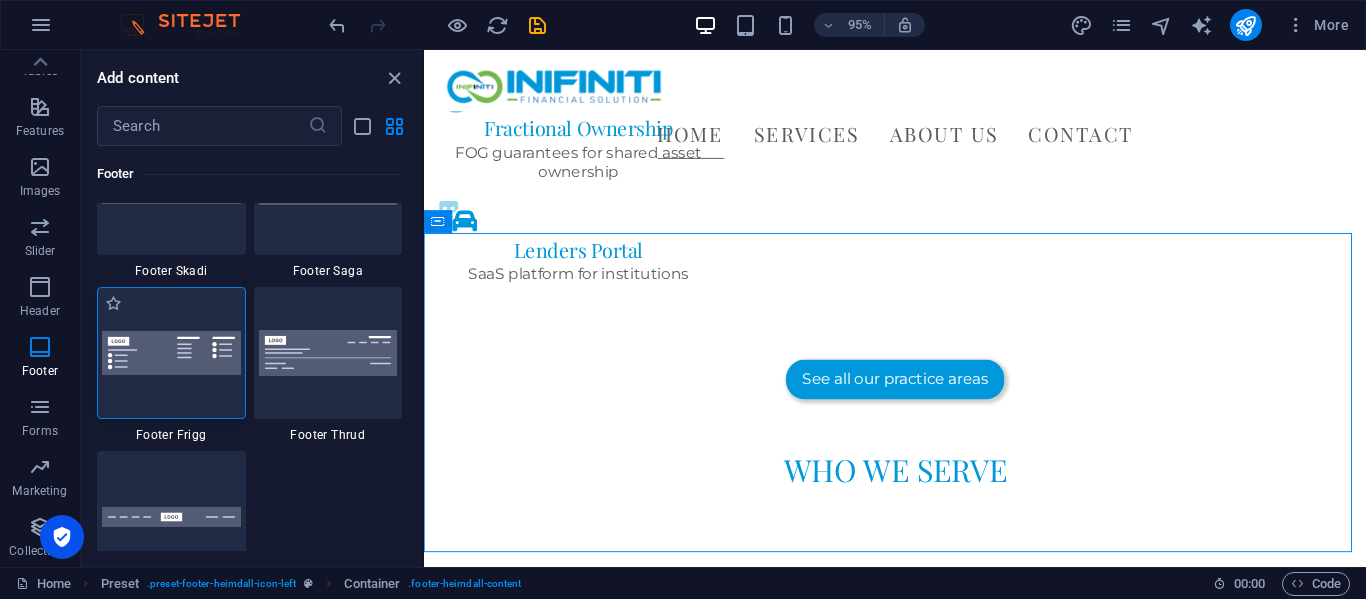 click at bounding box center [171, 353] 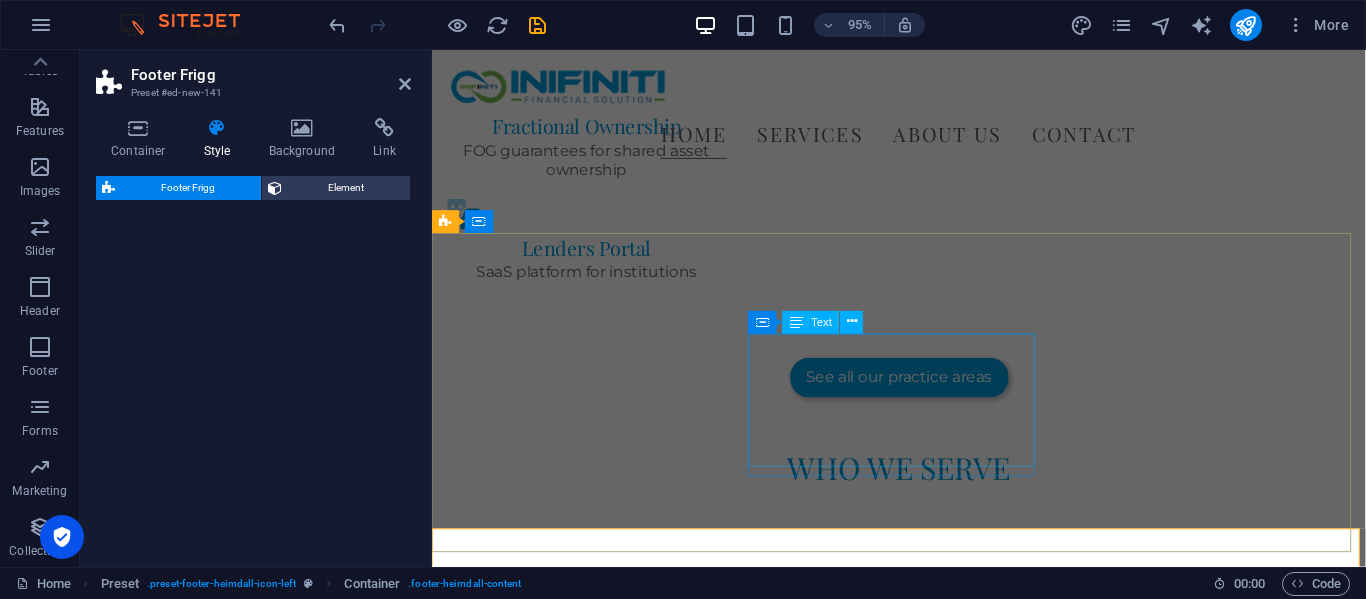 select on "rem" 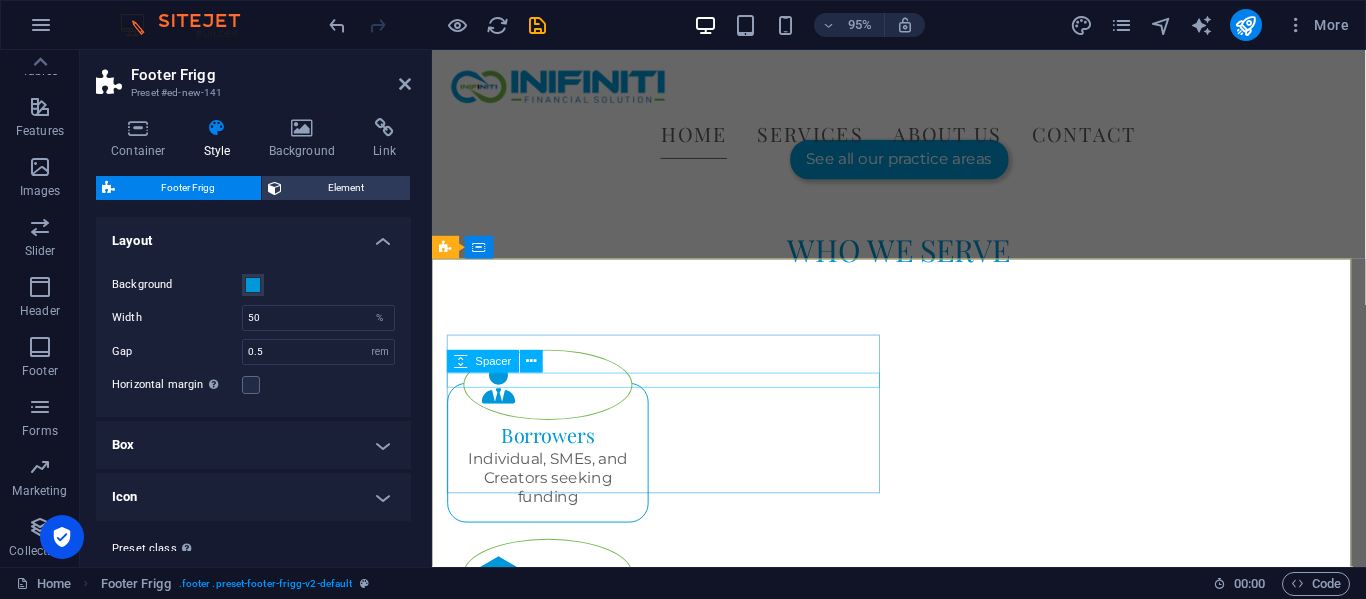 scroll, scrollTop: 3594, scrollLeft: 0, axis: vertical 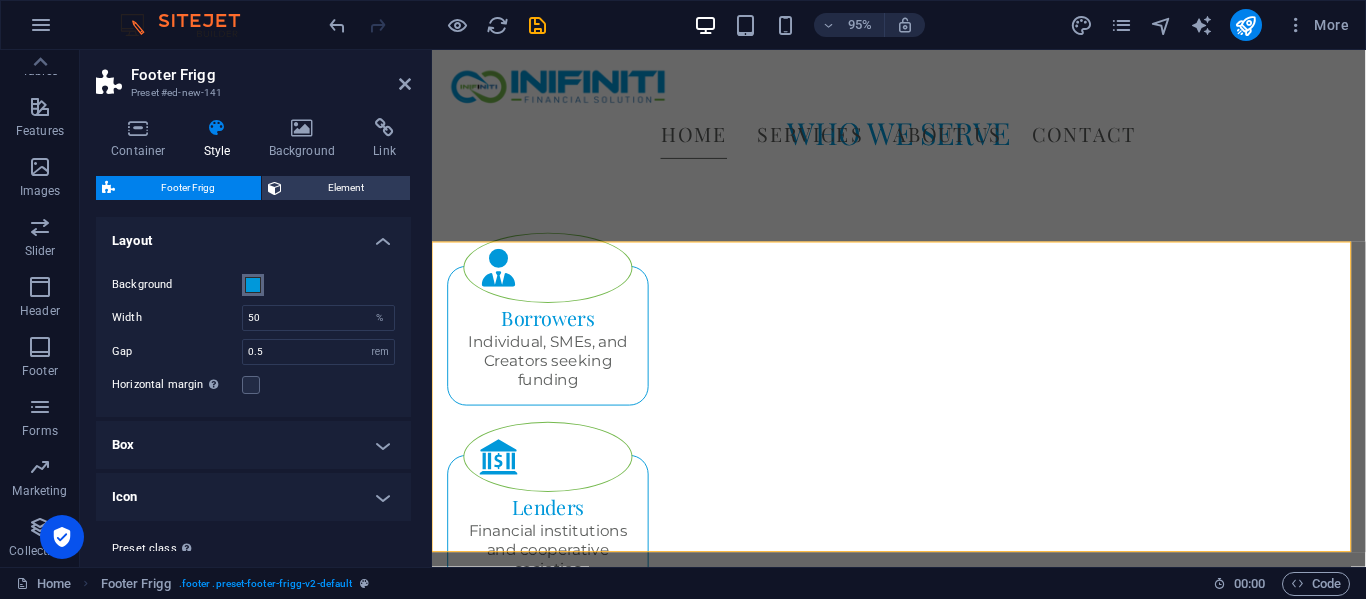 click at bounding box center [253, 285] 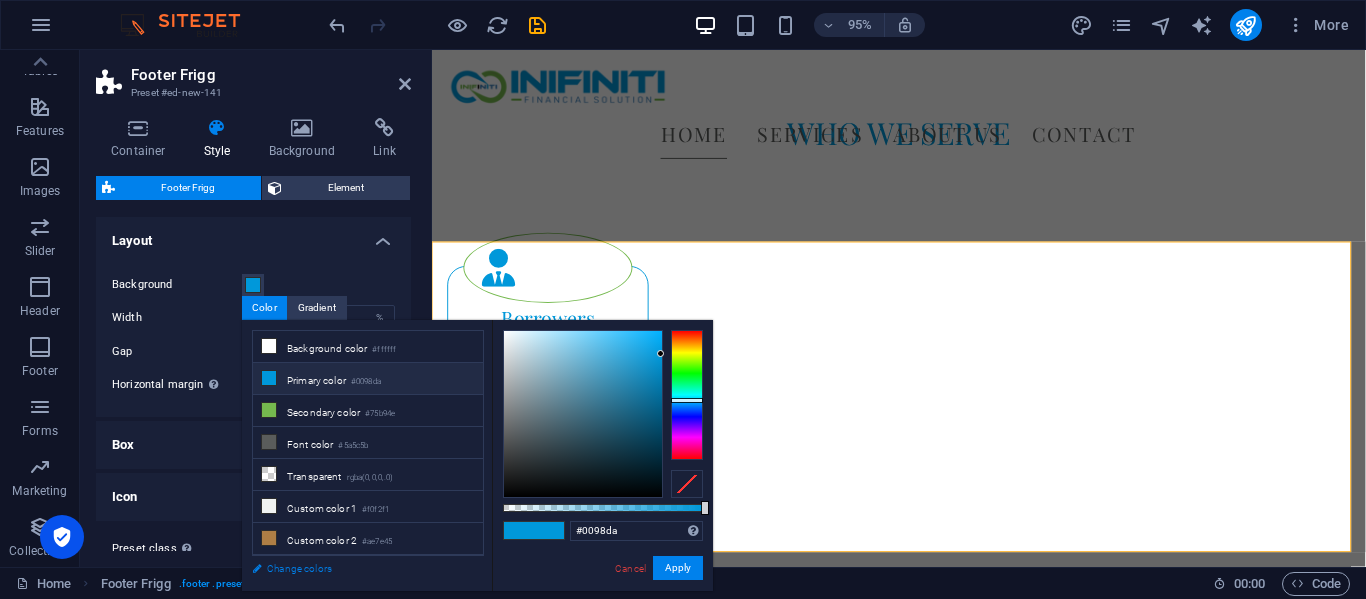 click on "Change colors" at bounding box center (358, 568) 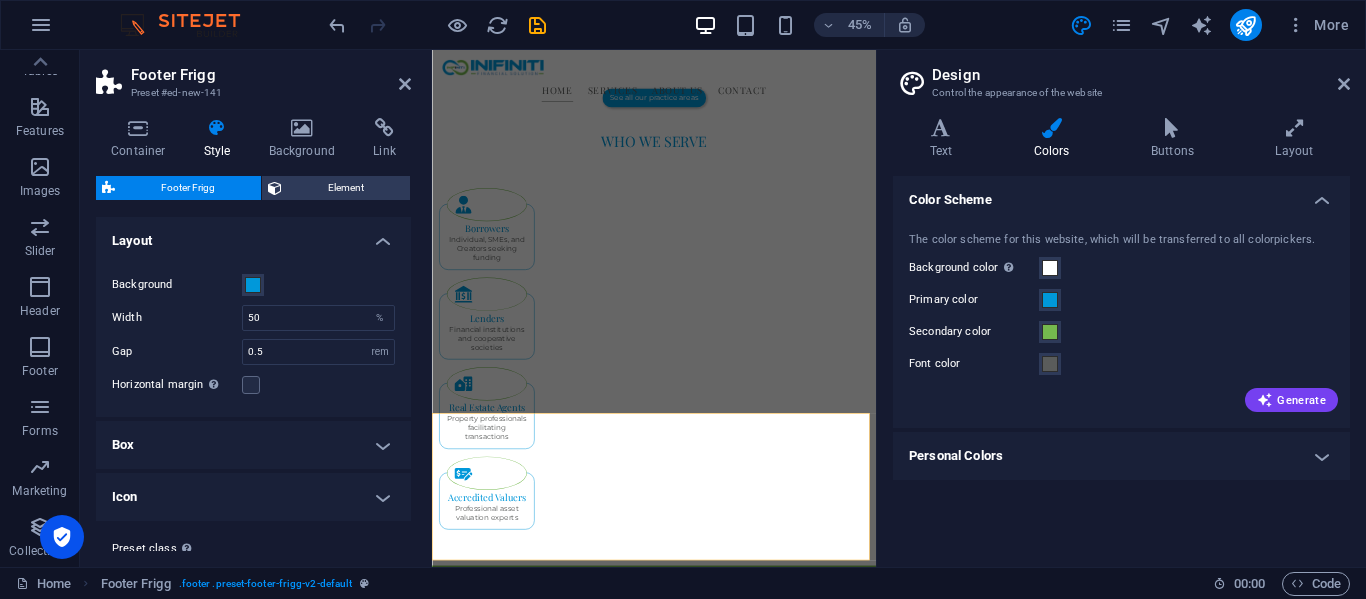 click on "Colors" at bounding box center (1055, 139) 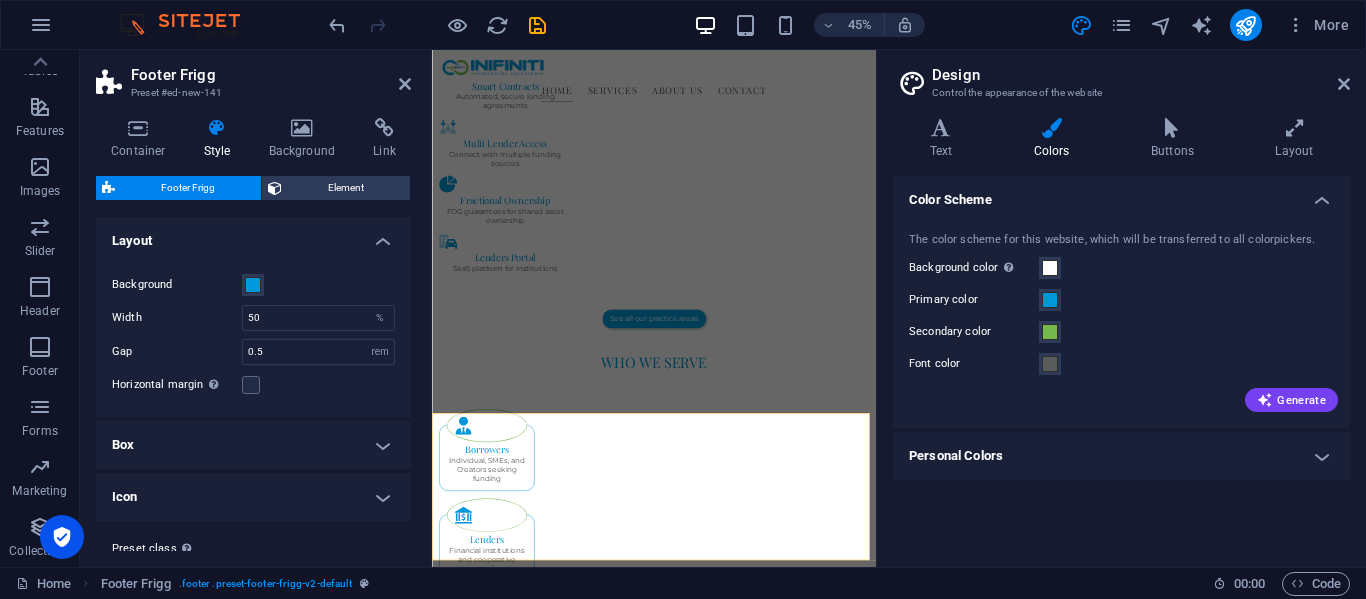 click on "Personal Colors" at bounding box center [1121, 456] 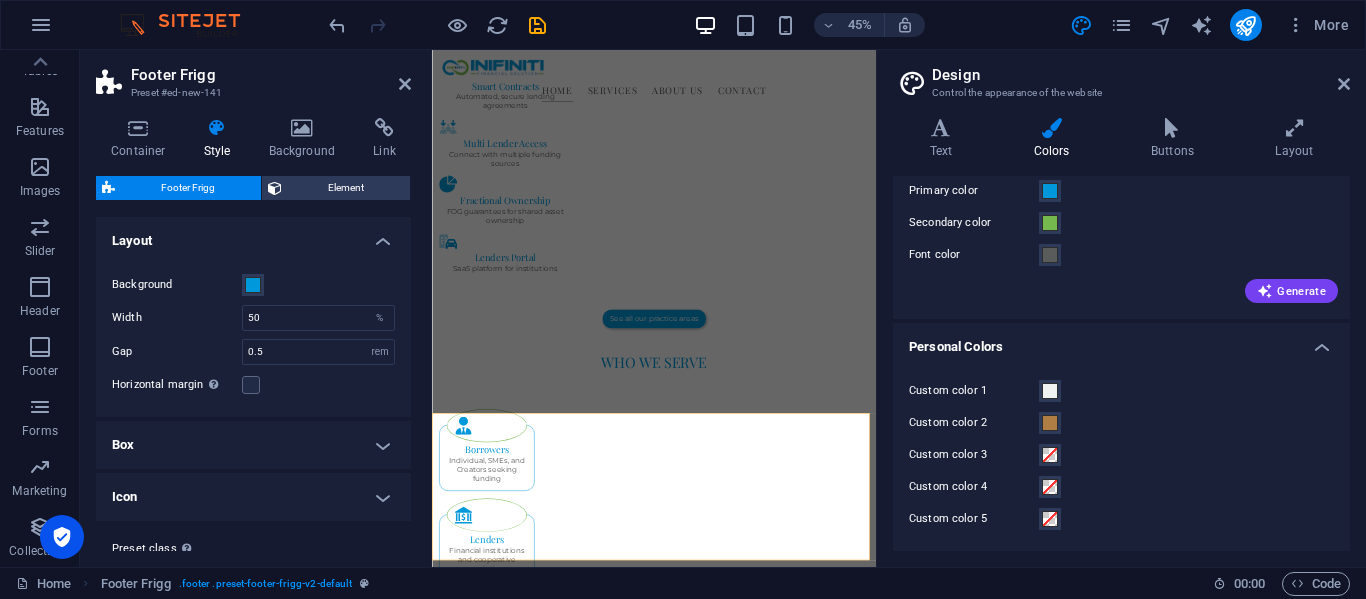scroll, scrollTop: 0, scrollLeft: 0, axis: both 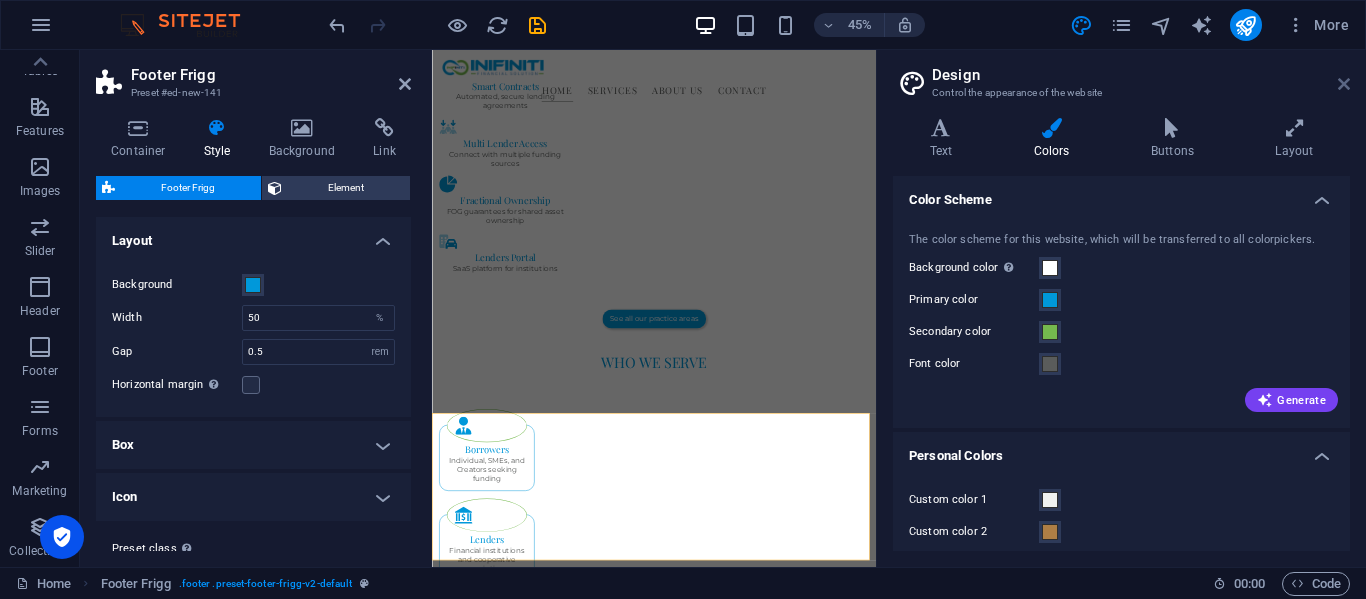 click at bounding box center [1344, 84] 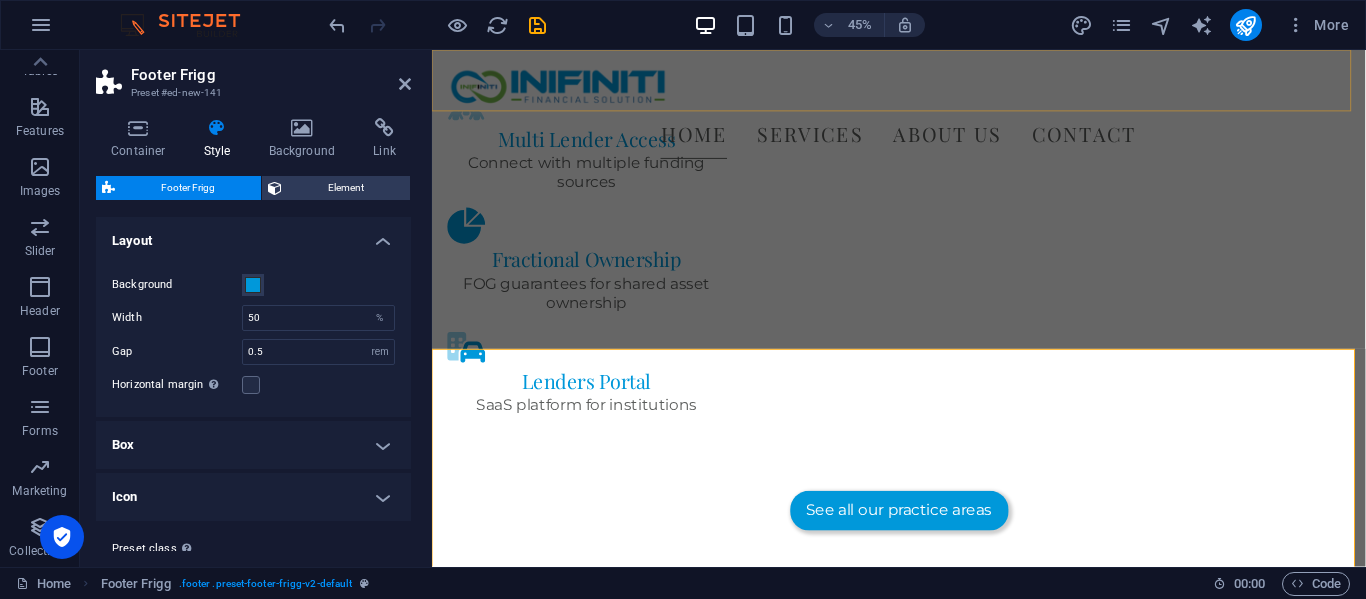 scroll, scrollTop: 3594, scrollLeft: 0, axis: vertical 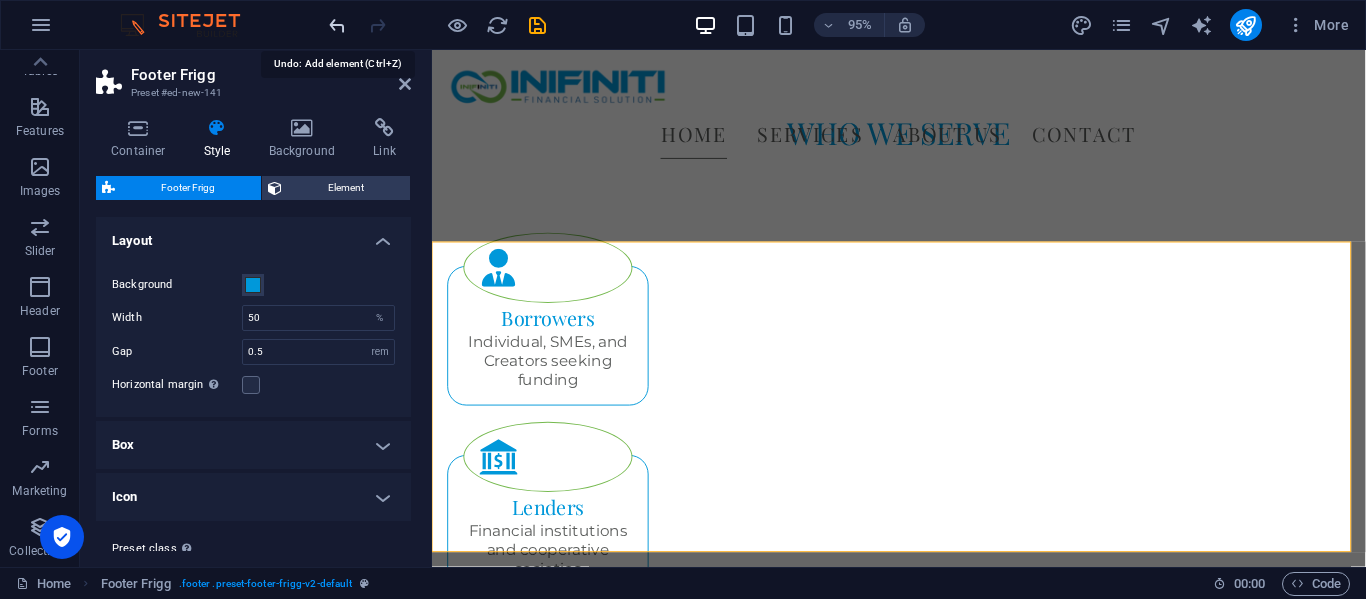 click at bounding box center [337, 25] 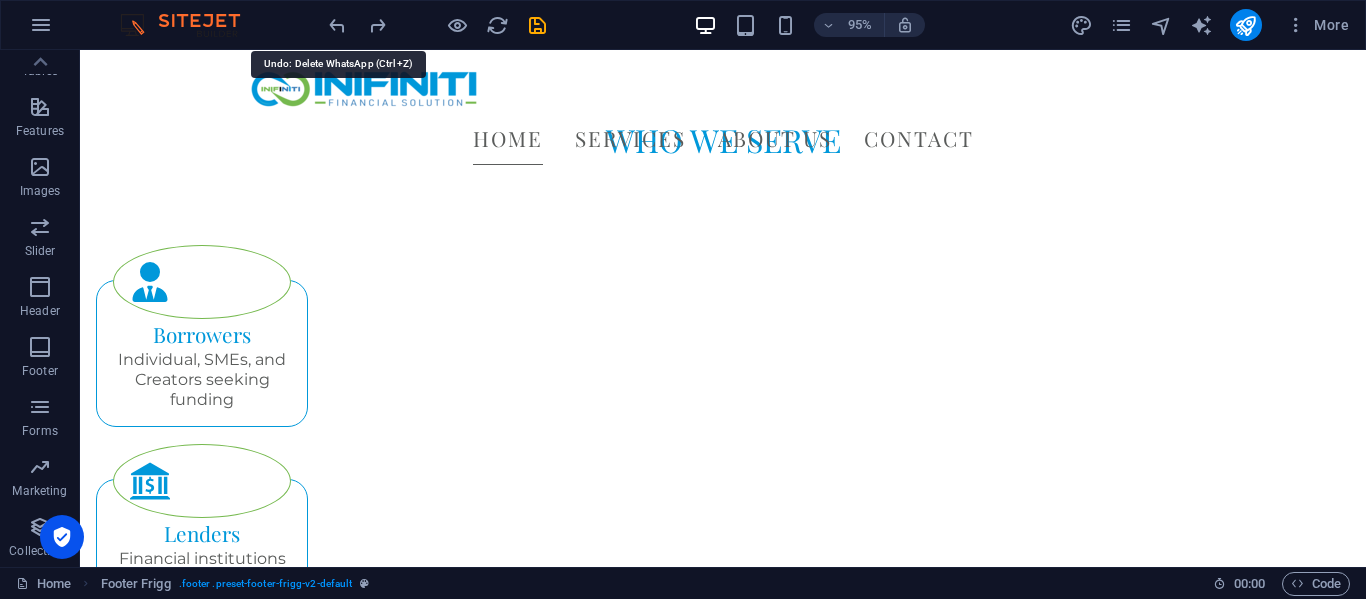 scroll, scrollTop: 3237, scrollLeft: 0, axis: vertical 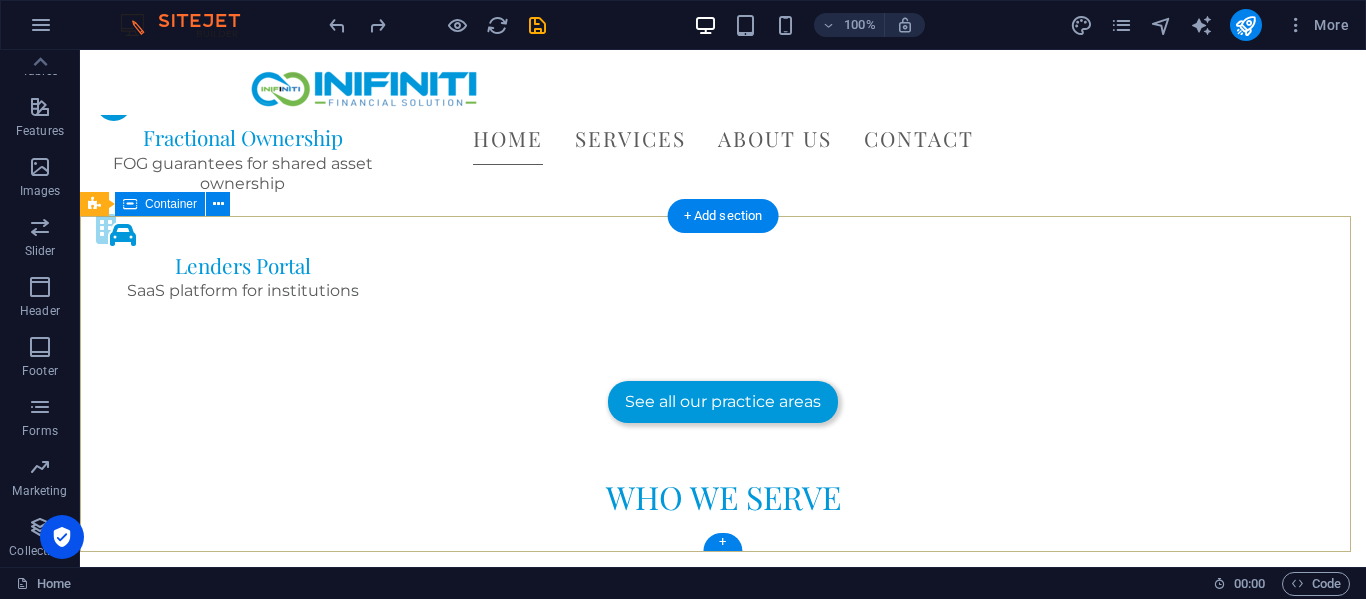 click on "Explore our site Home Practice Areas About us Contact Legal Notice Privacy Discover how we’re shaping the future of finance, technology, and digital transformation. Our site is your gateway to innovative solutions in blockchain, fractional security, AI-driven systems, and modern enterprise software Keep in touch [GEOGRAPHIC_DATA] [PHONE_NUMBER] [EMAIL_ADDRESS][DOMAIN_NAME] Mon-Fri: 8am- 5pm" at bounding box center (723, 4544) 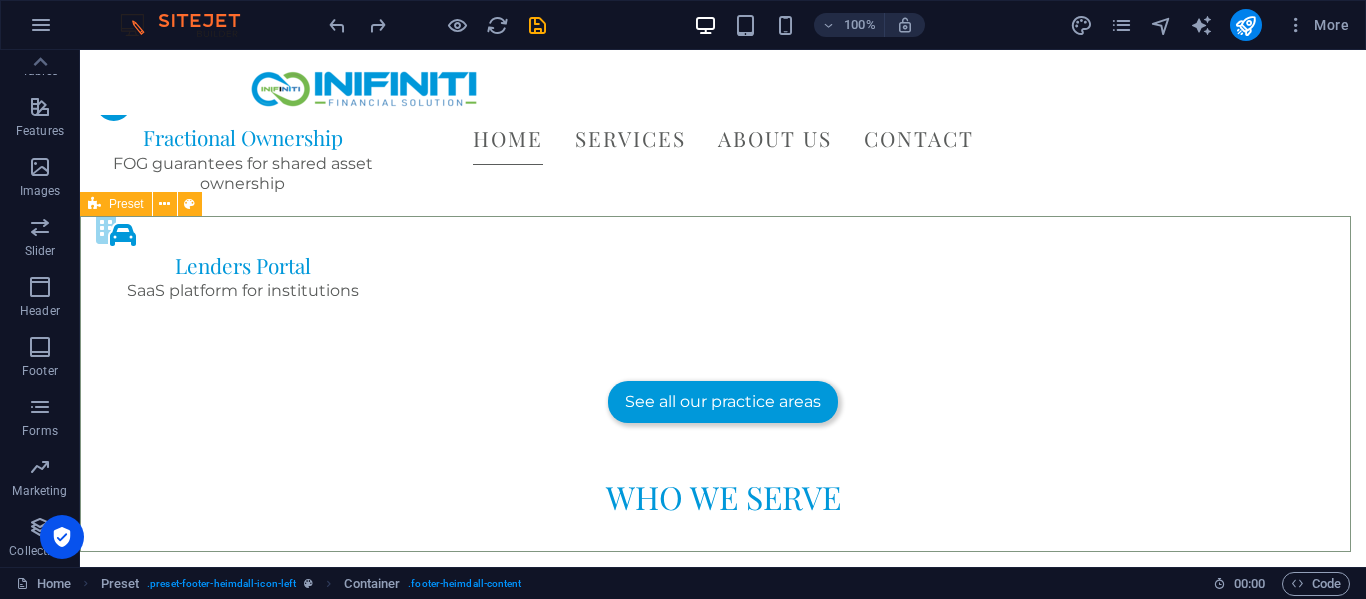 click at bounding box center [94, 204] 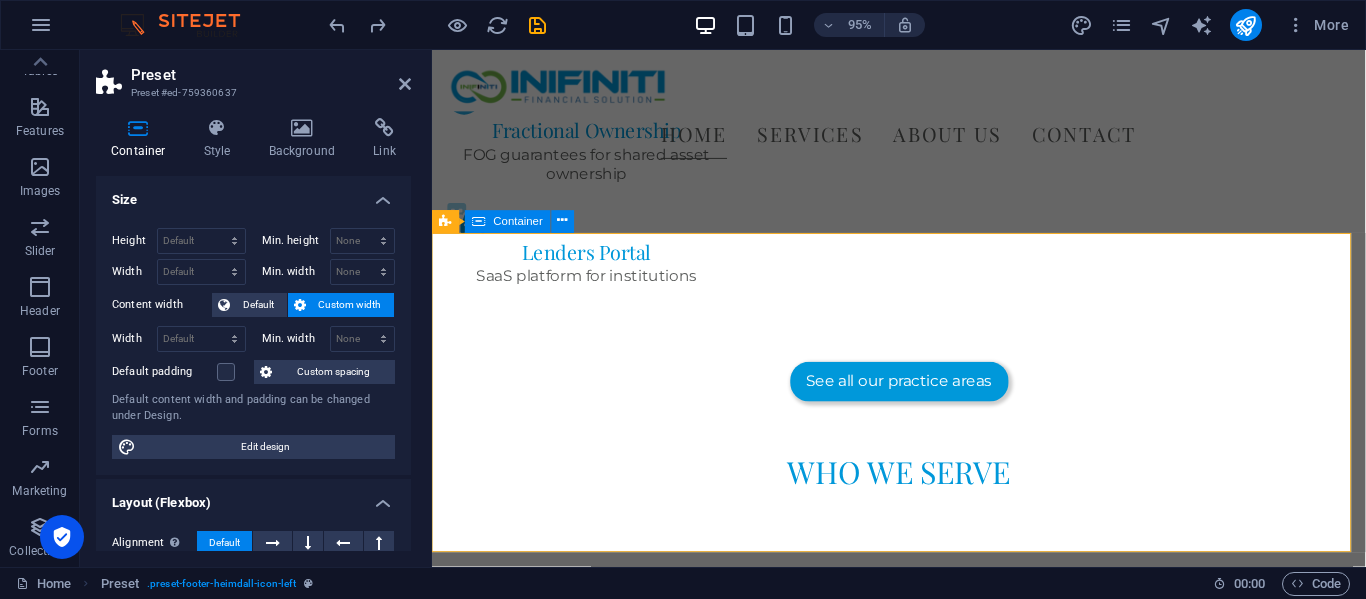 scroll, scrollTop: 3267, scrollLeft: 0, axis: vertical 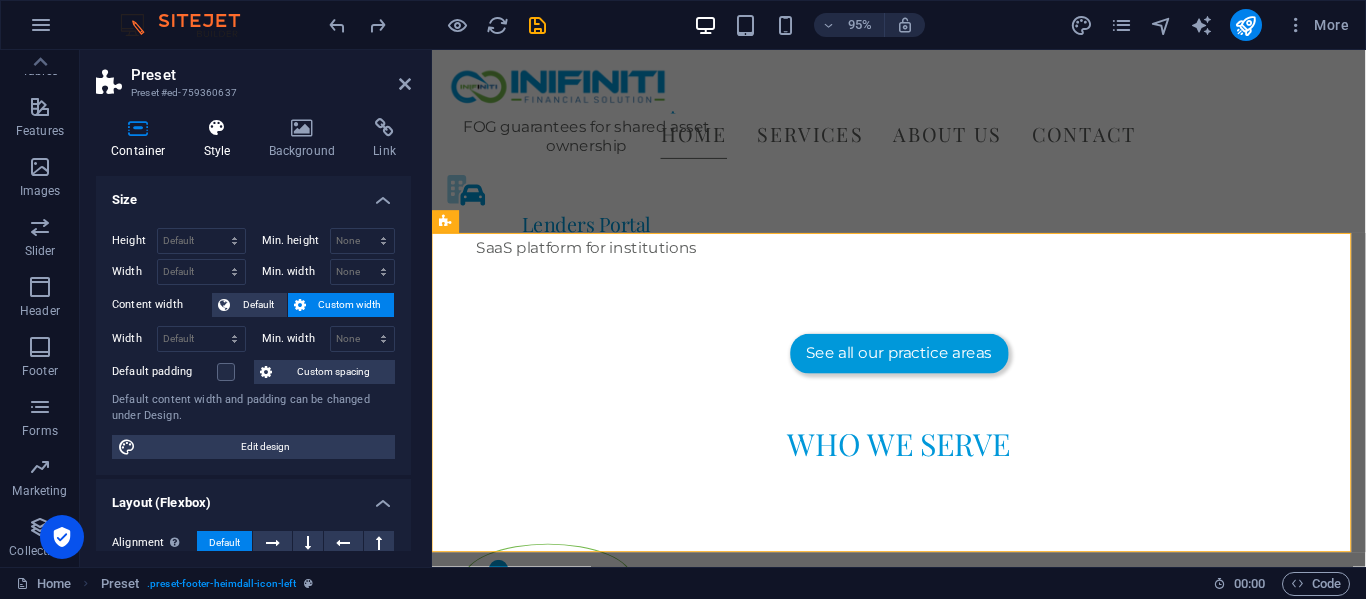 click at bounding box center (217, 128) 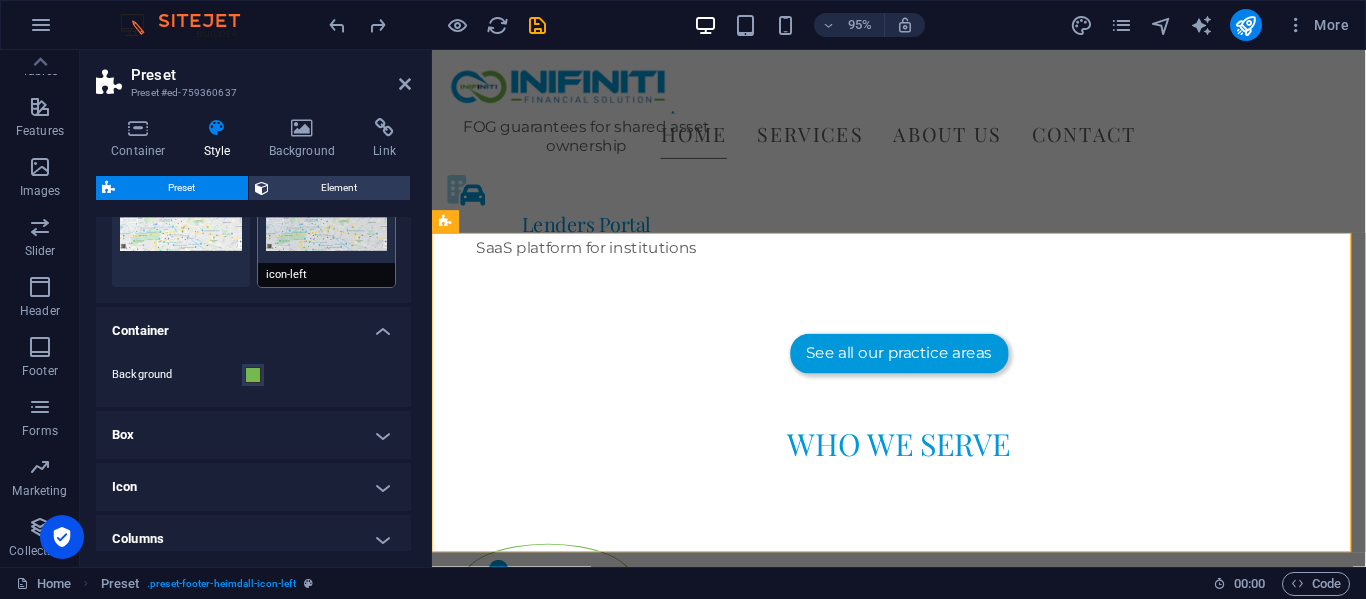 scroll, scrollTop: 0, scrollLeft: 0, axis: both 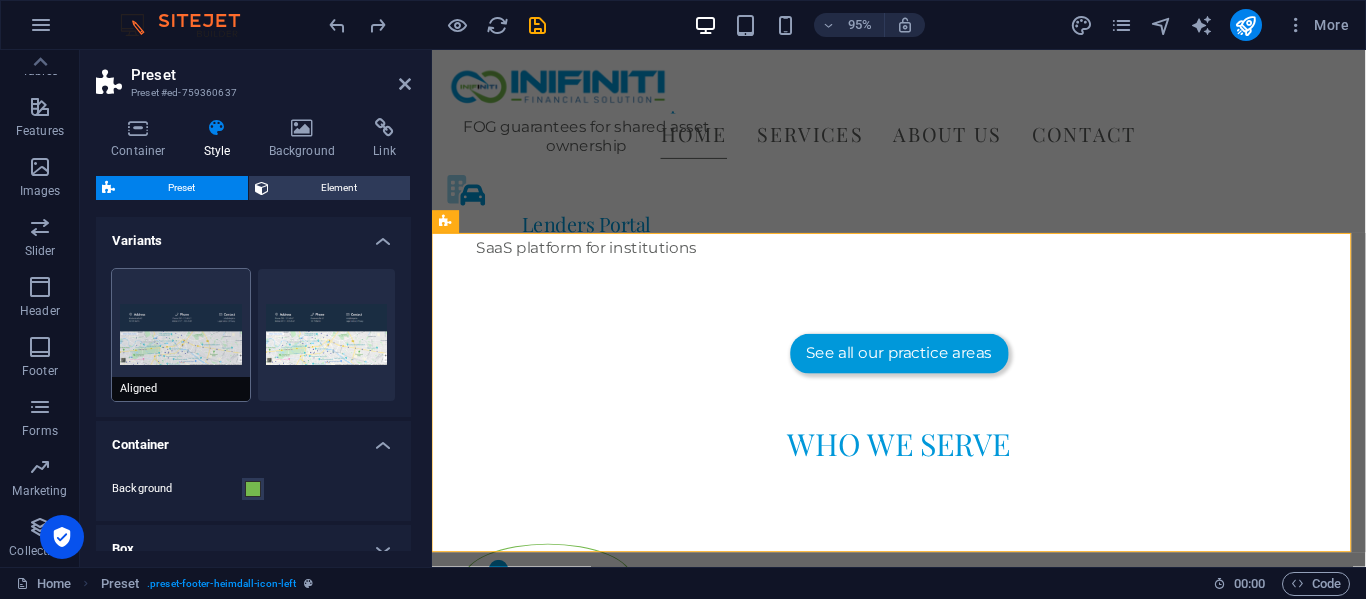 click on "Aligned" at bounding box center [181, 335] 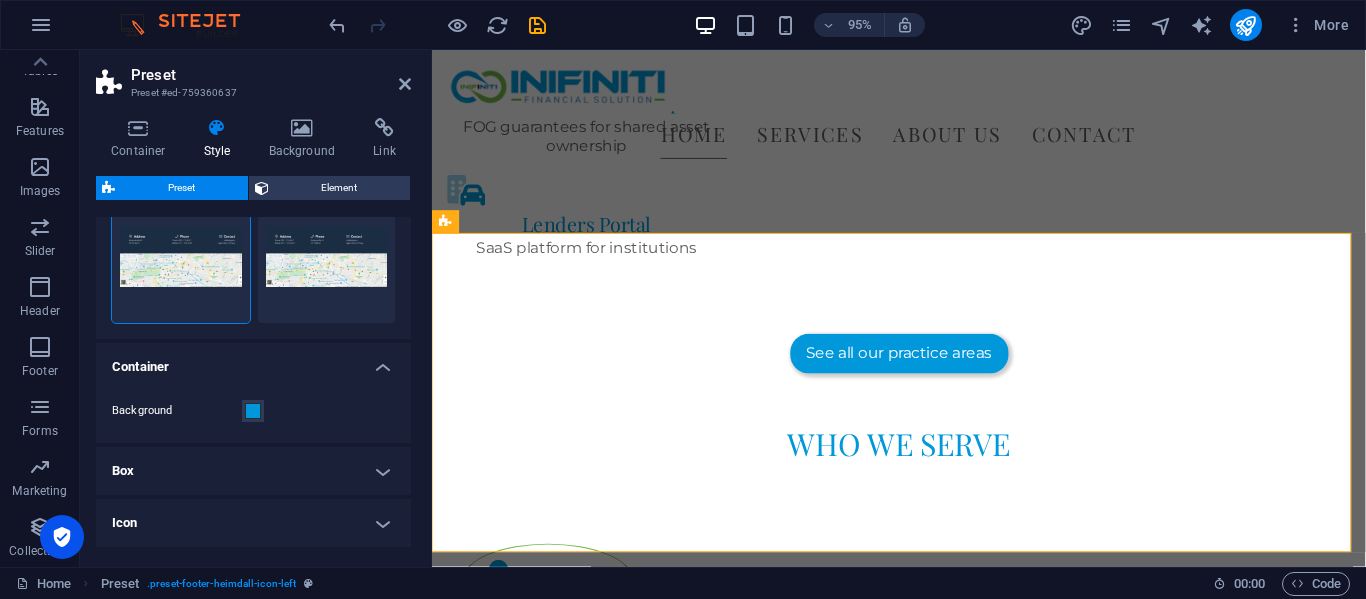 scroll, scrollTop: 100, scrollLeft: 0, axis: vertical 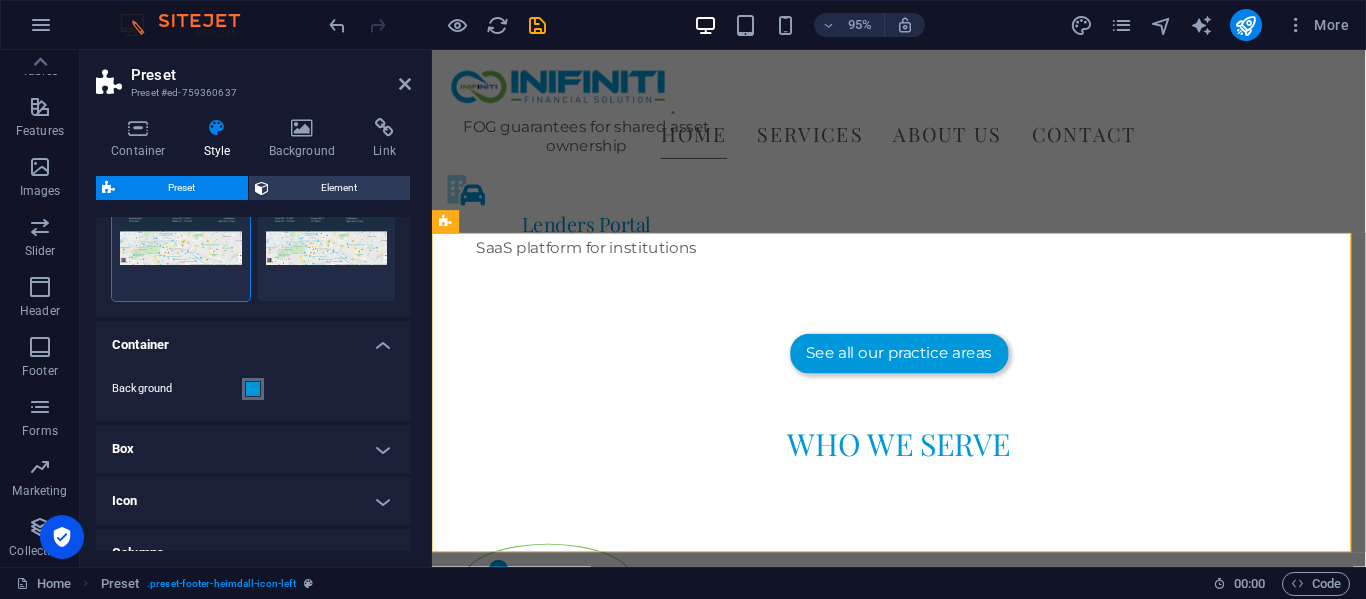 click at bounding box center (253, 389) 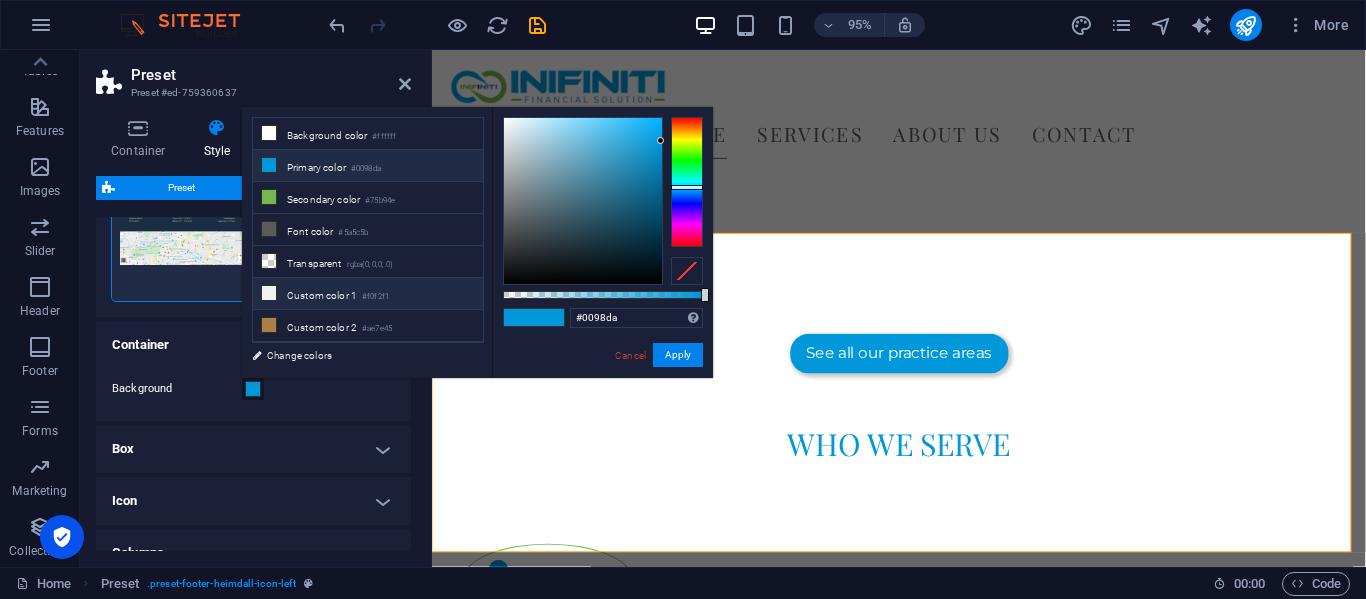 click on "#f0f2f1" at bounding box center [375, 297] 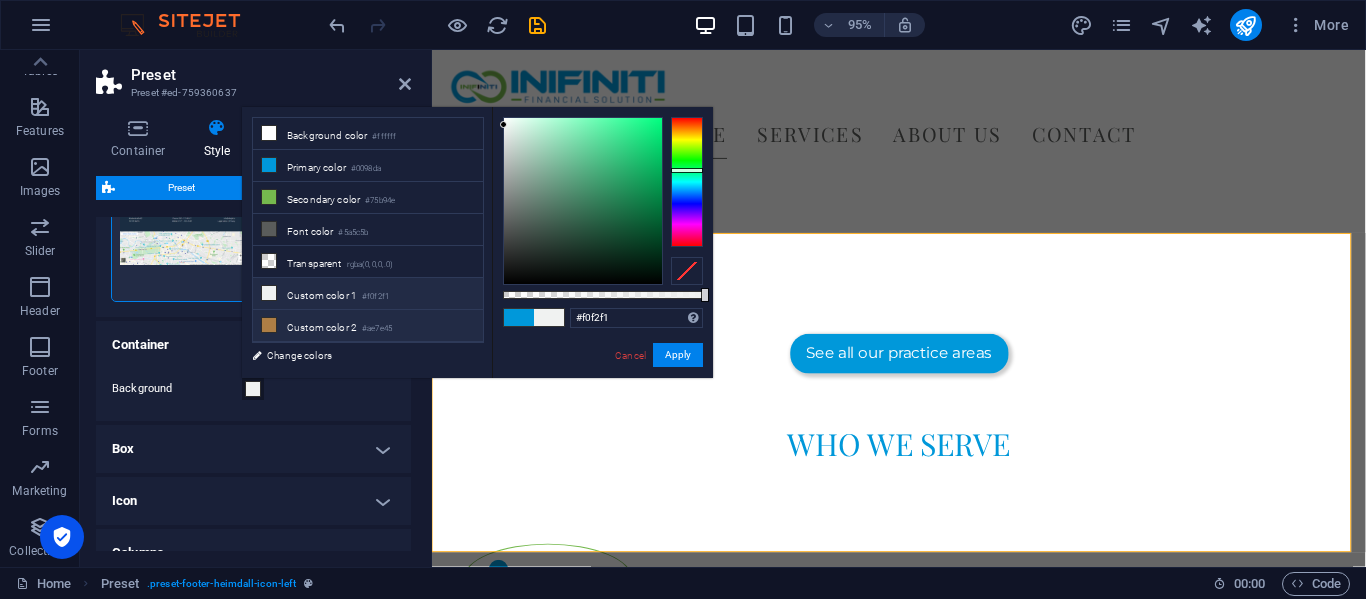 click on "#ae7e45" at bounding box center (377, 329) 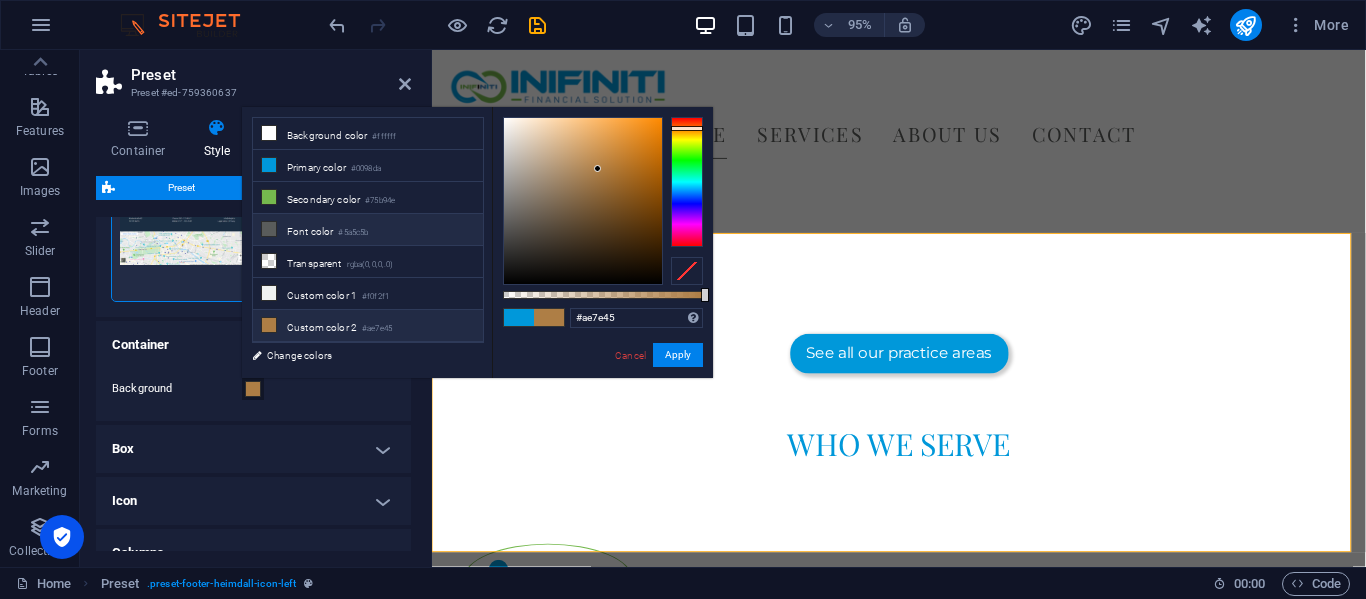 click on "#5a5c5b" at bounding box center (353, 233) 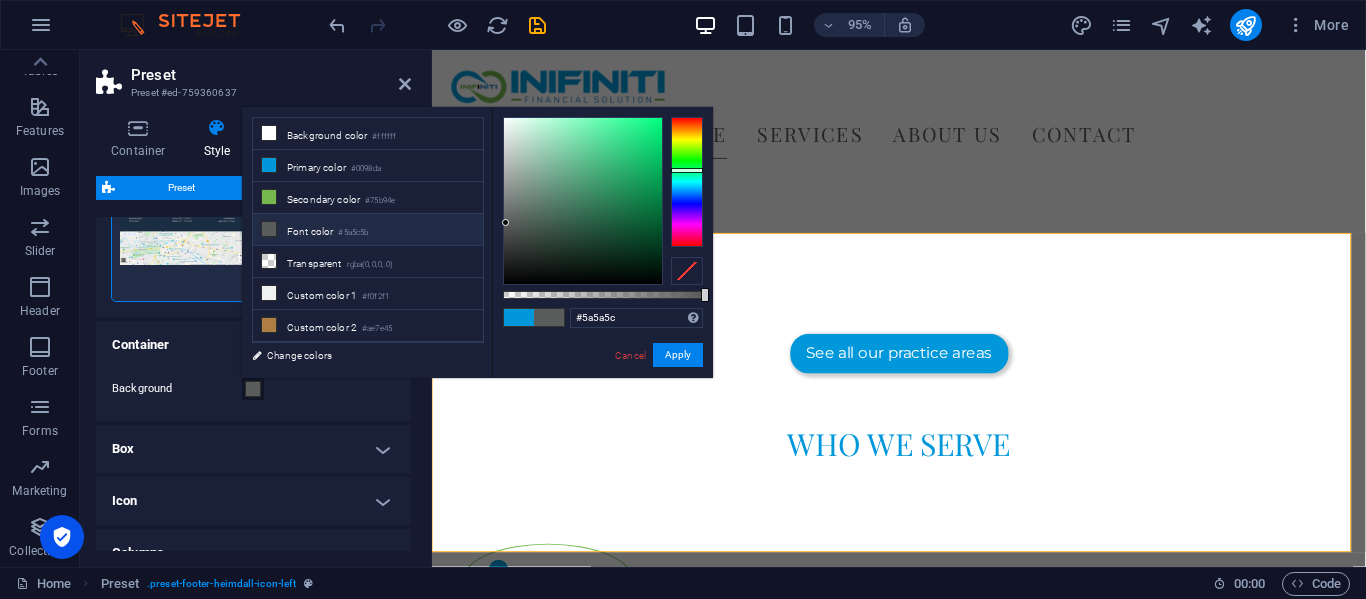 click at bounding box center [687, 182] 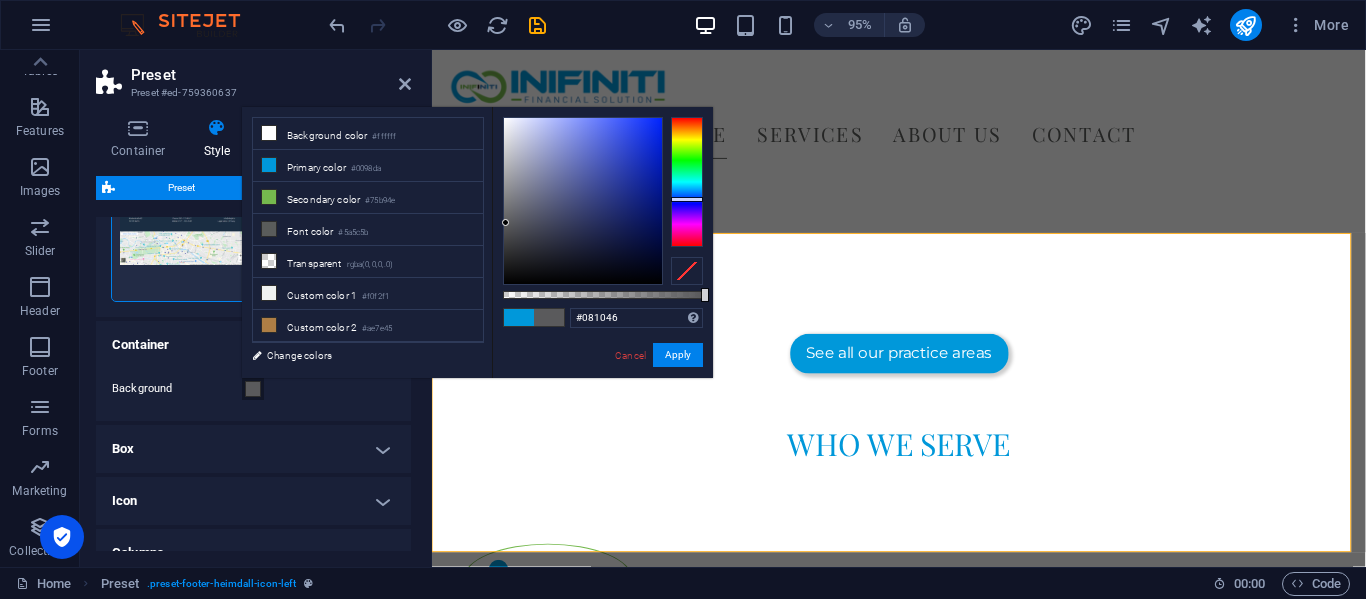 click at bounding box center [583, 201] 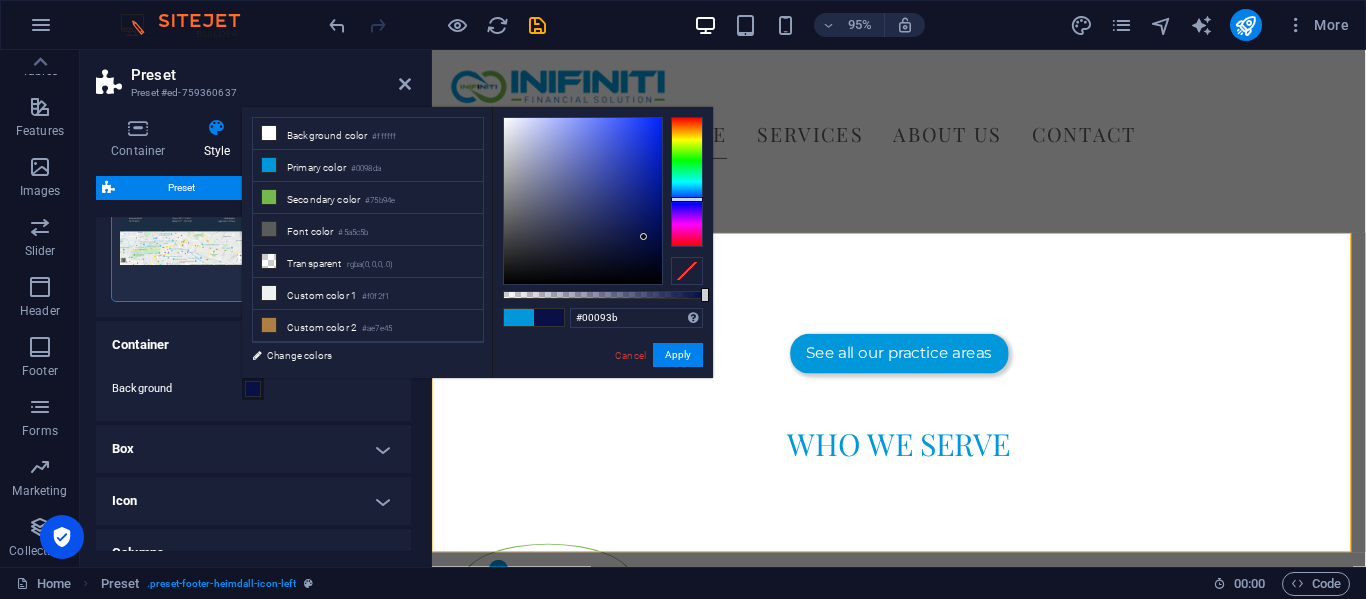 click at bounding box center [583, 201] 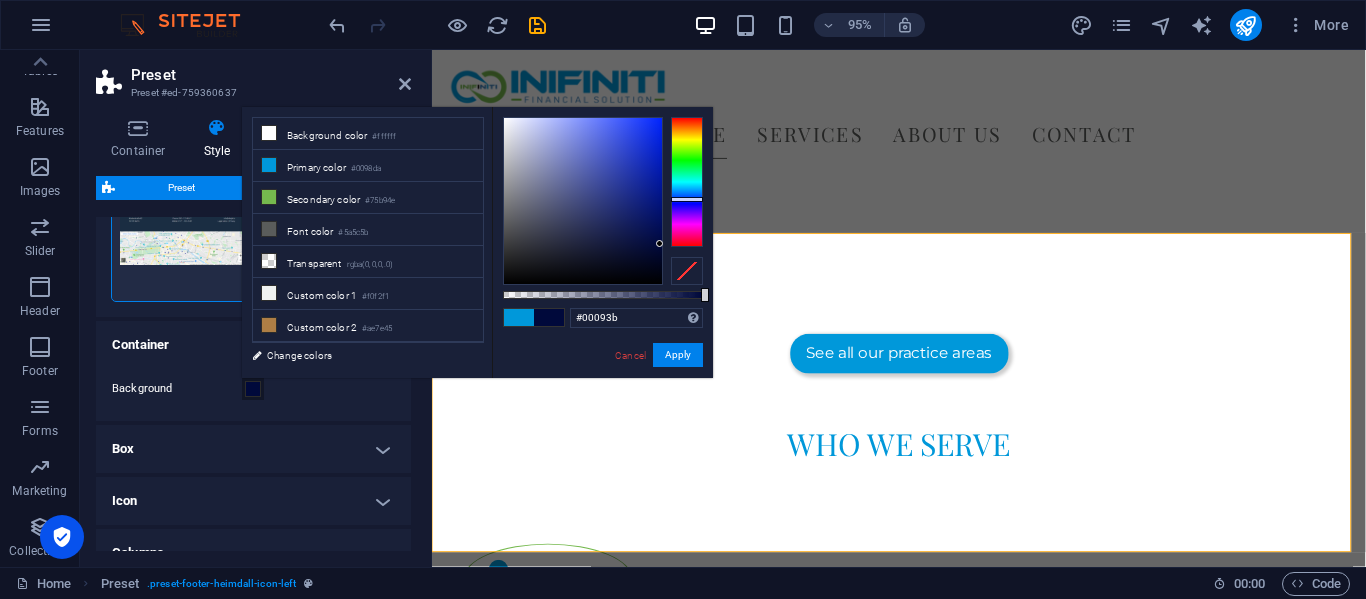 click at bounding box center (603, 201) 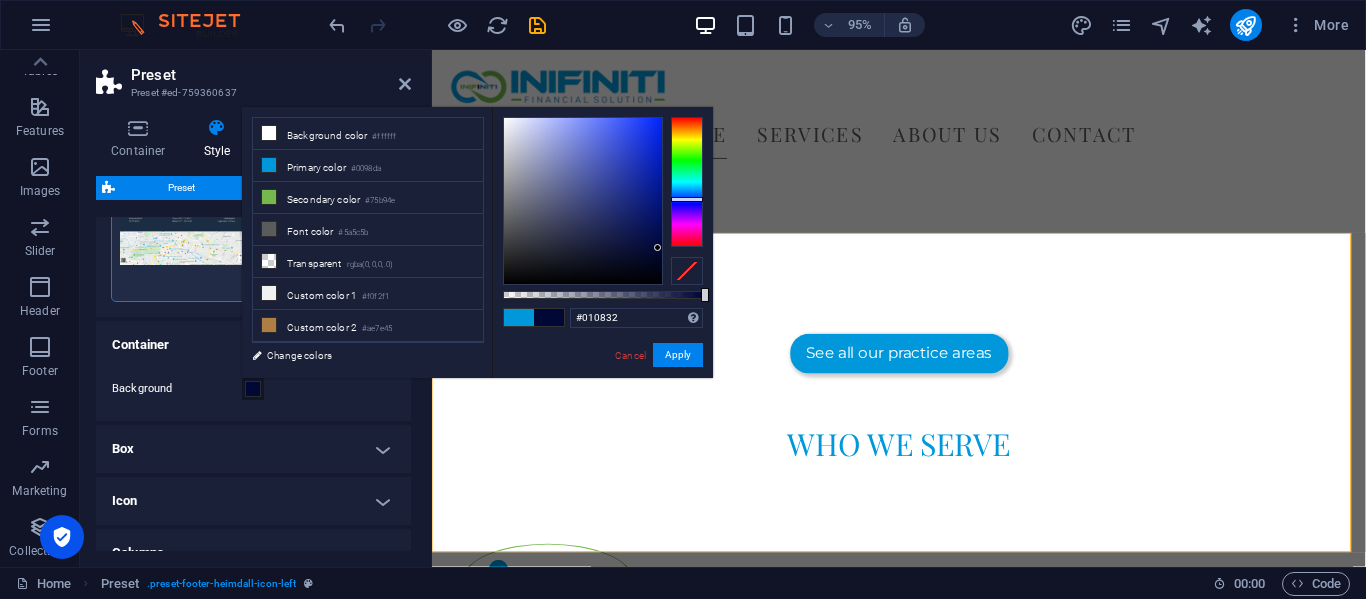 click at bounding box center (583, 201) 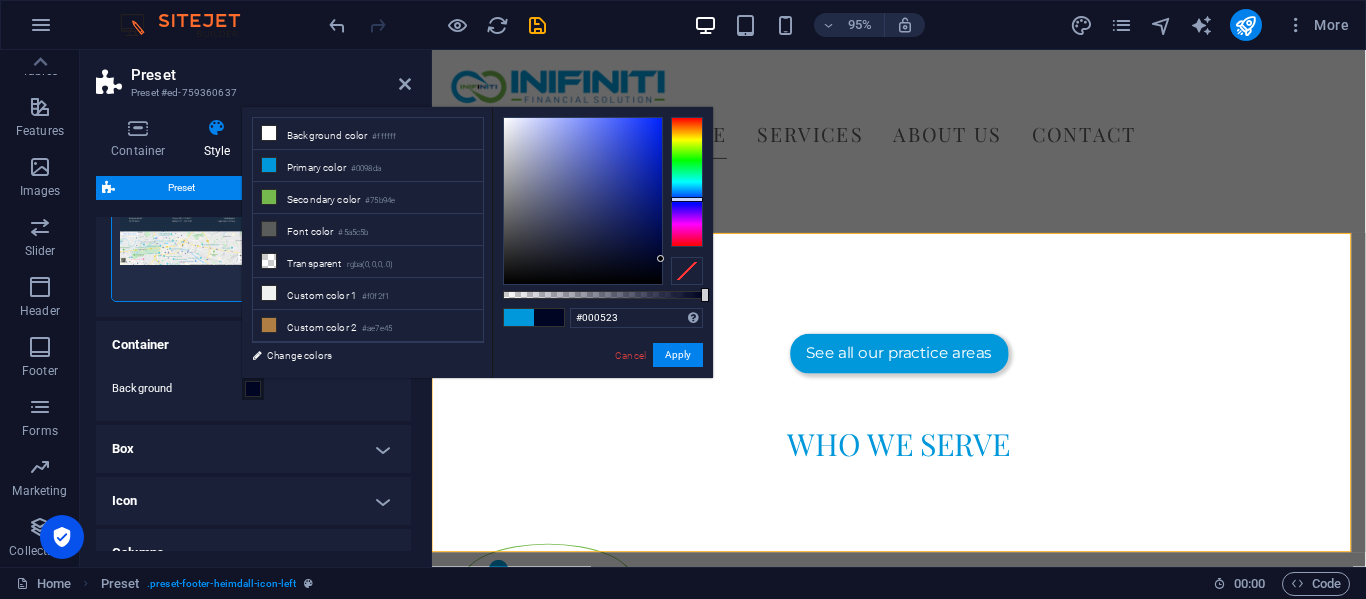 click at bounding box center [660, 258] 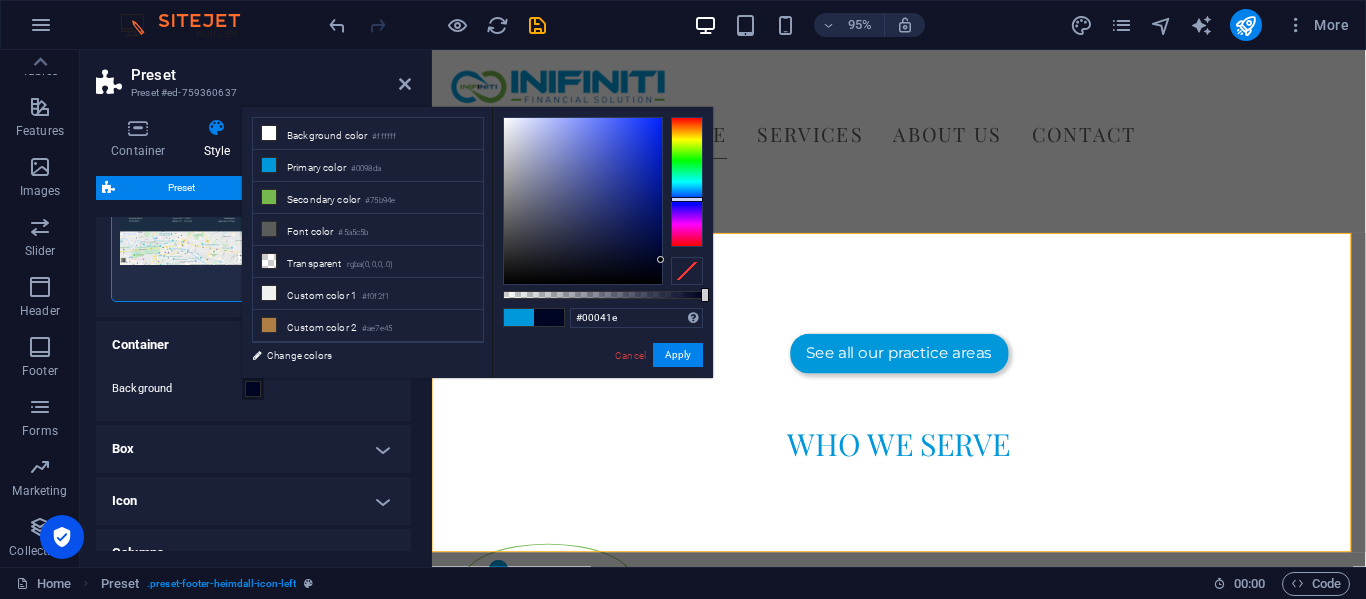 click at bounding box center [660, 259] 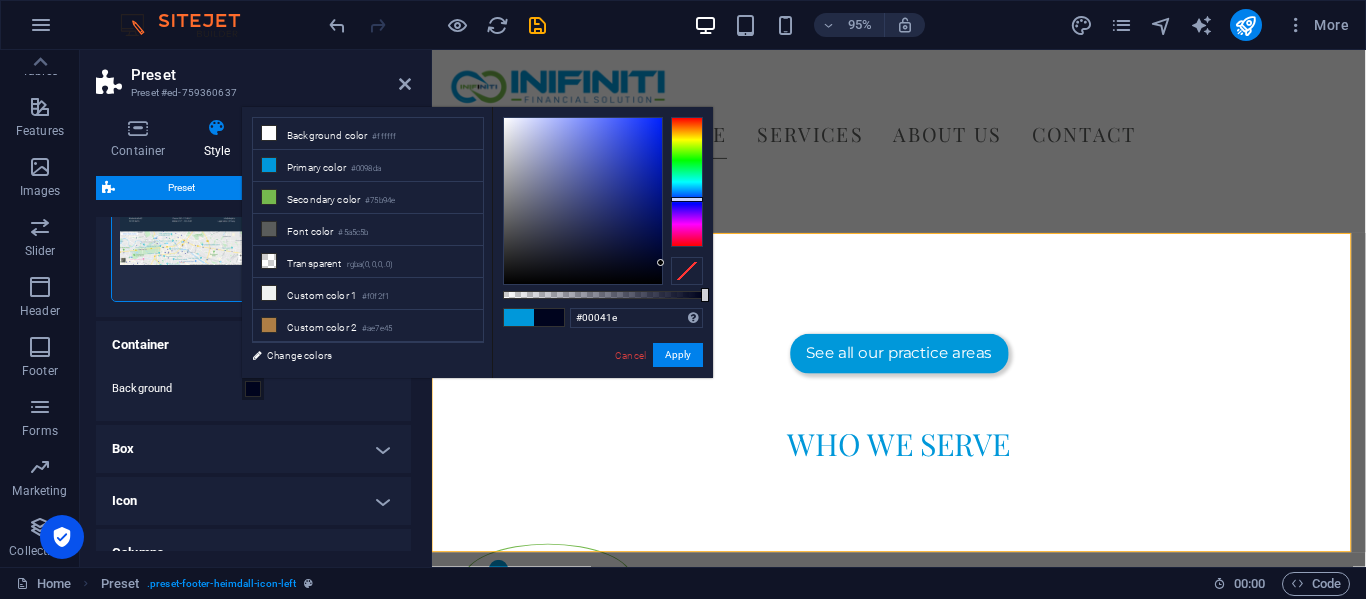 type on "#00041b" 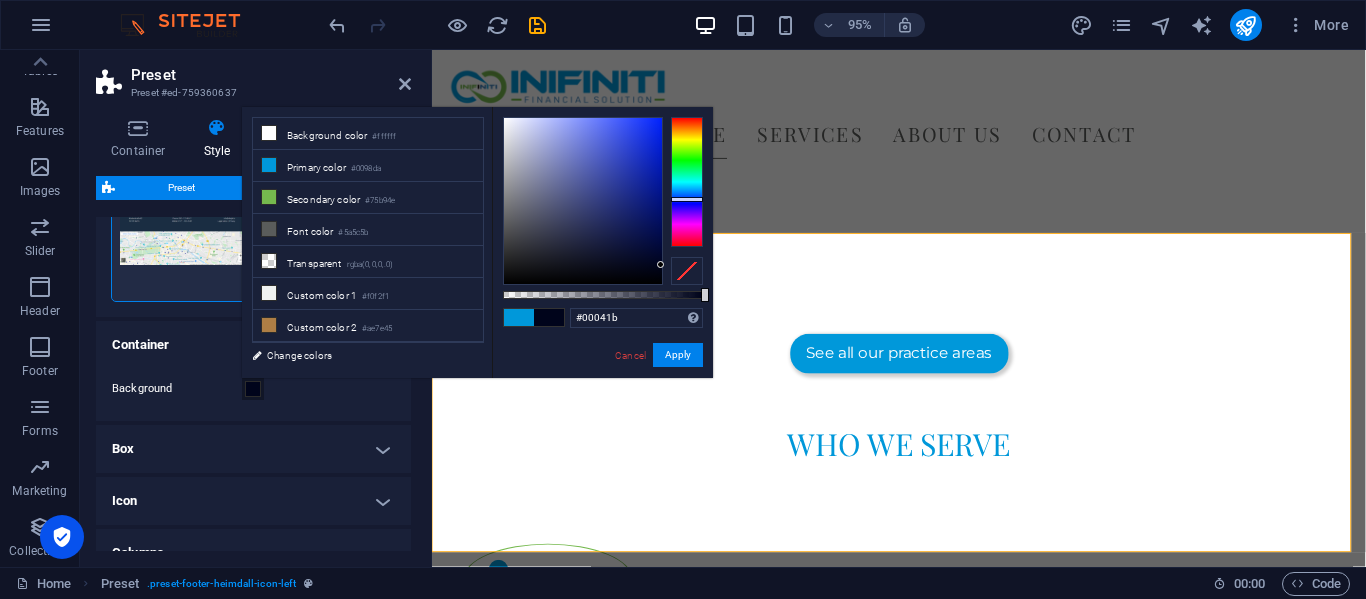 click at bounding box center (660, 264) 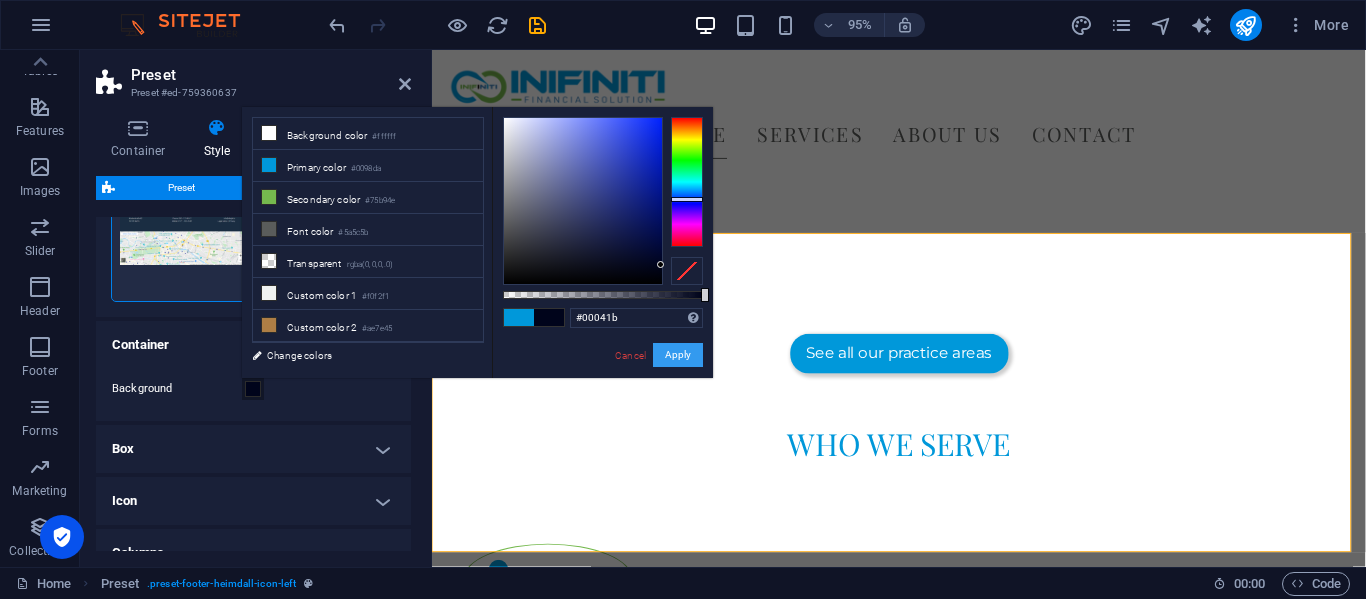 click on "Apply" at bounding box center (678, 355) 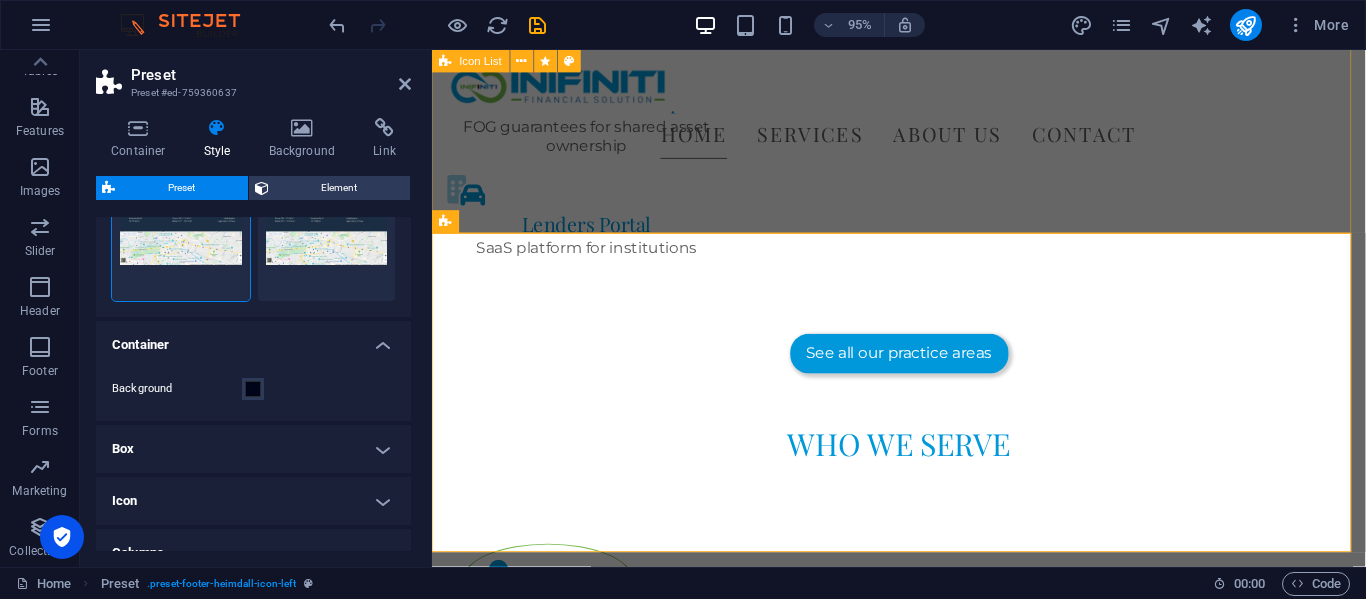 drag, startPoint x: 693, startPoint y: 202, endPoint x: 1031, endPoint y: 194, distance: 338.09467 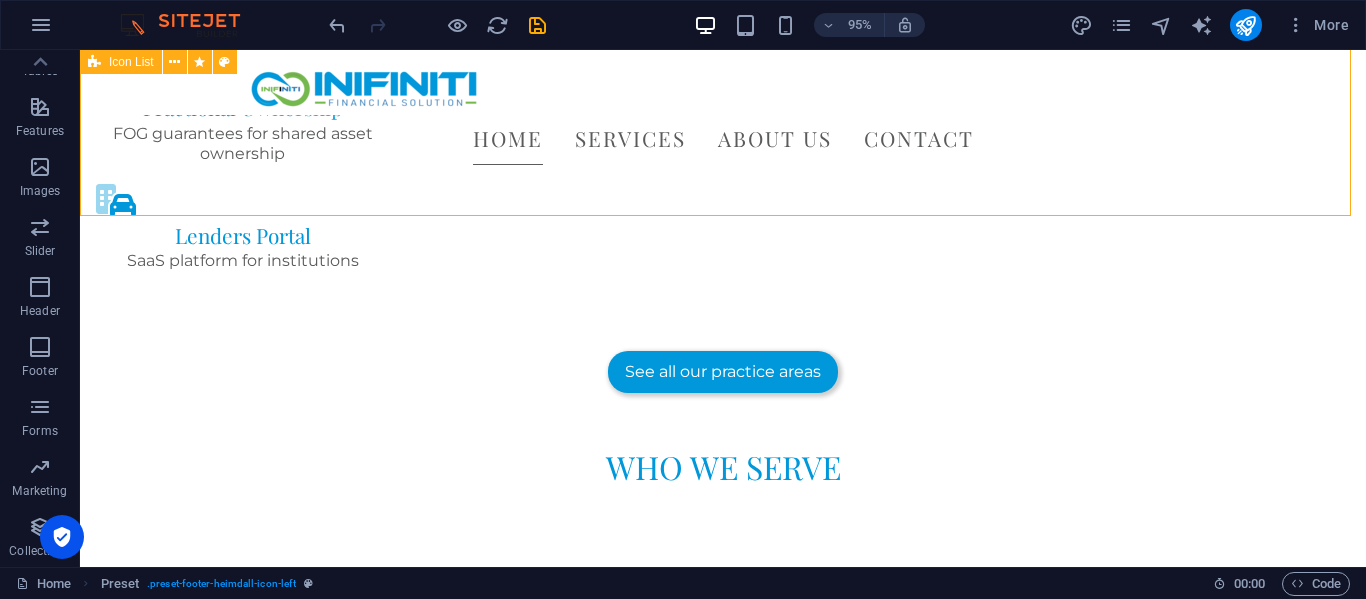 scroll, scrollTop: 3237, scrollLeft: 0, axis: vertical 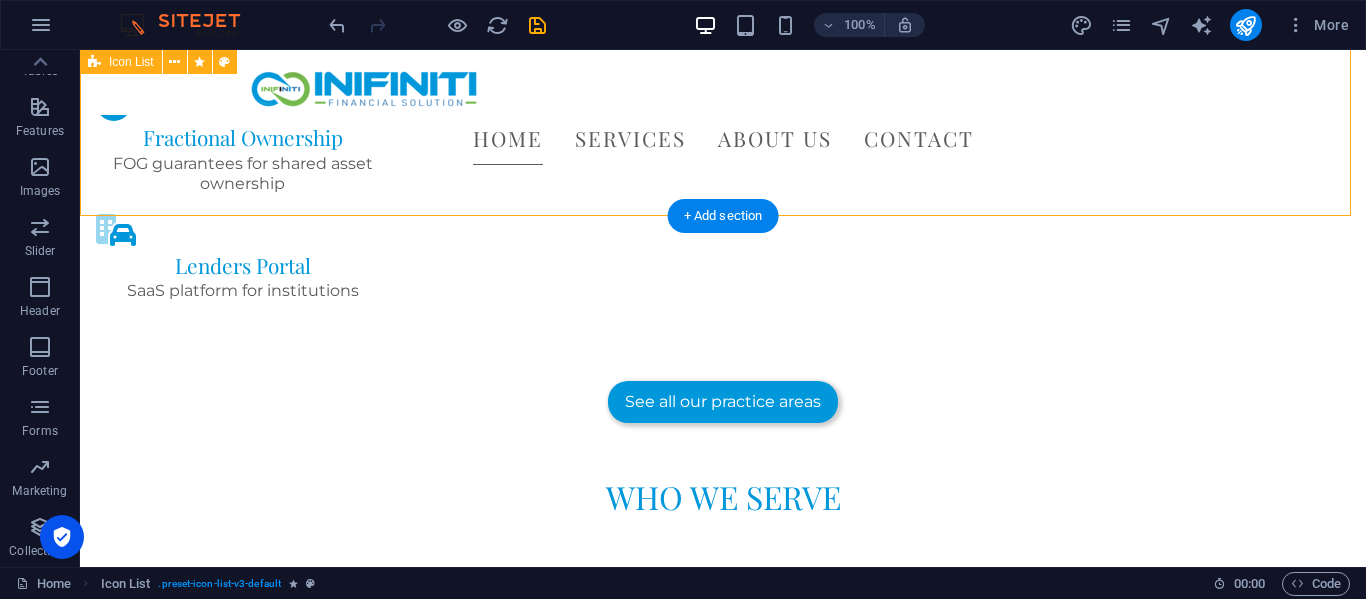 click on "Tokenized Asset Lending-Convert real-world assets into fractional digital tokens for flexible, secure financing. Multi-Lender Access-Utilize a single asset to access multiple loans across different institutions without conflict. Smart Contracts & FOG Certificates-Automated, secure, and legally backed lending agreements. Geospatial Valuation Tools-Map and verify real-world asset data using blockchain. AI-Powered Loan Matching-Get matched with optimal loan providers and products instantly. Flexible Asset Transfers" at bounding box center (723, 3751) 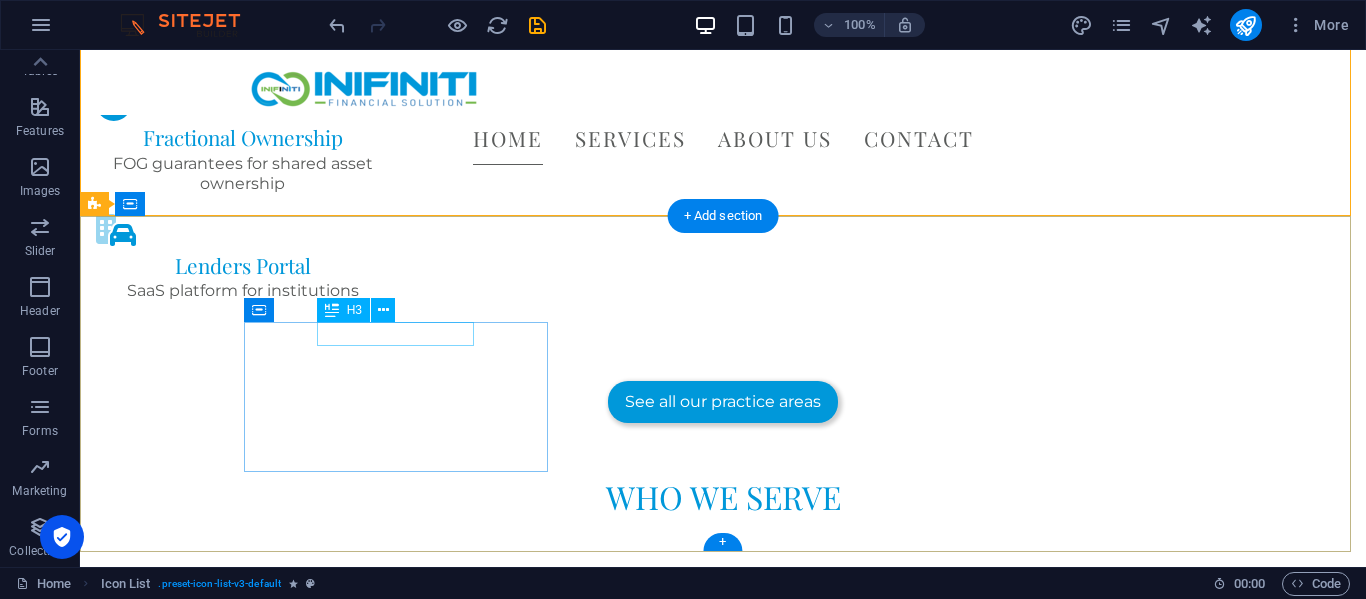 click on "Explore our site" at bounding box center (568, 4380) 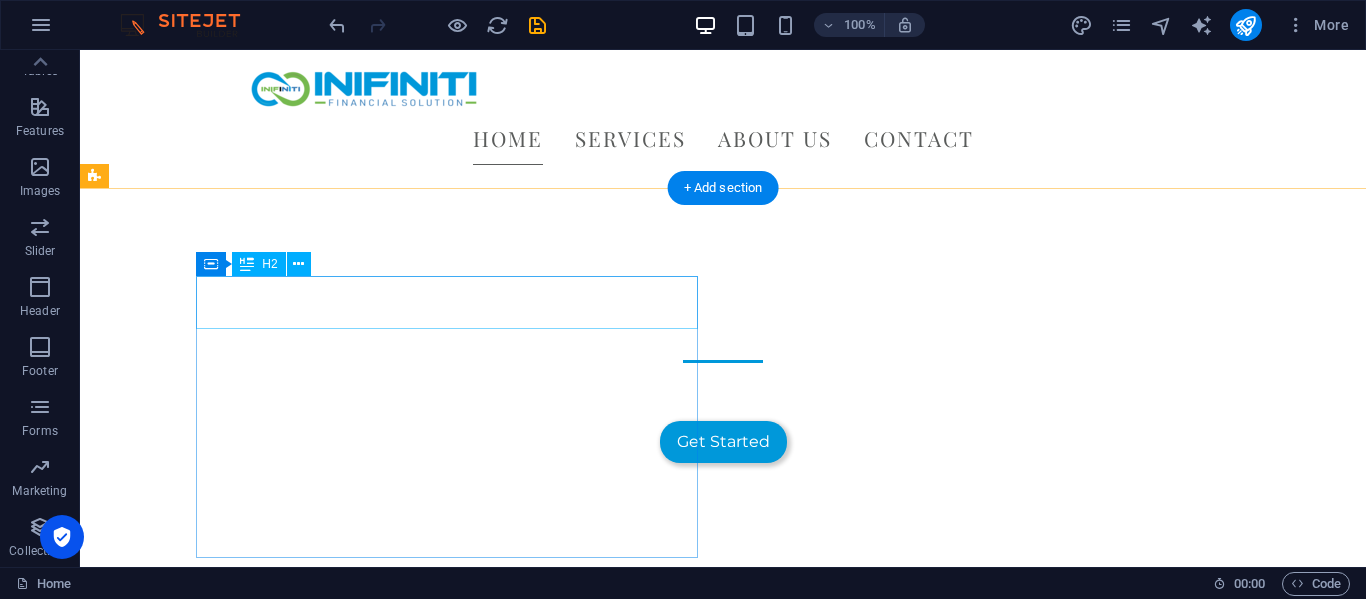 scroll, scrollTop: 600, scrollLeft: 0, axis: vertical 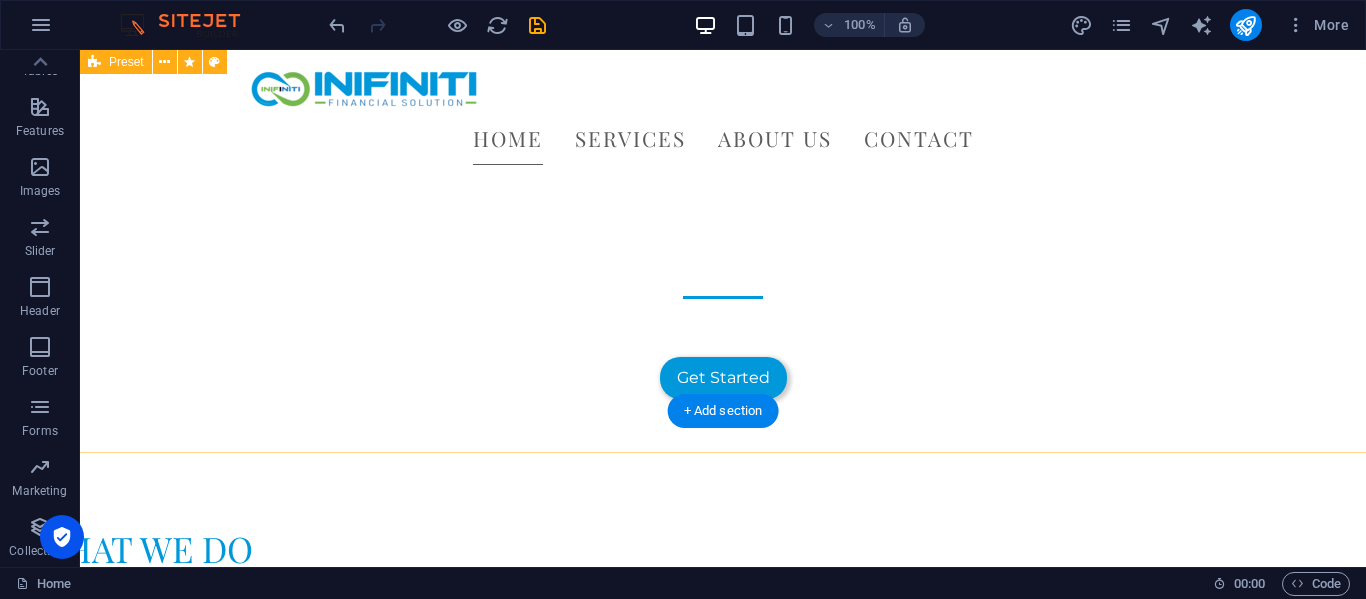 click on "What we do Inifiniti Financial Solutions is a cutting-edge fintech platform that enables borrowers to access loans using tokenized real-world and digital assets, including land, vehicles, payslips, and even monetized social media. Our blockchain-powered infrastructure makes asset verification, credit matching, and loan disbursement seamless, secure, and transparent." at bounding box center (723, 924) 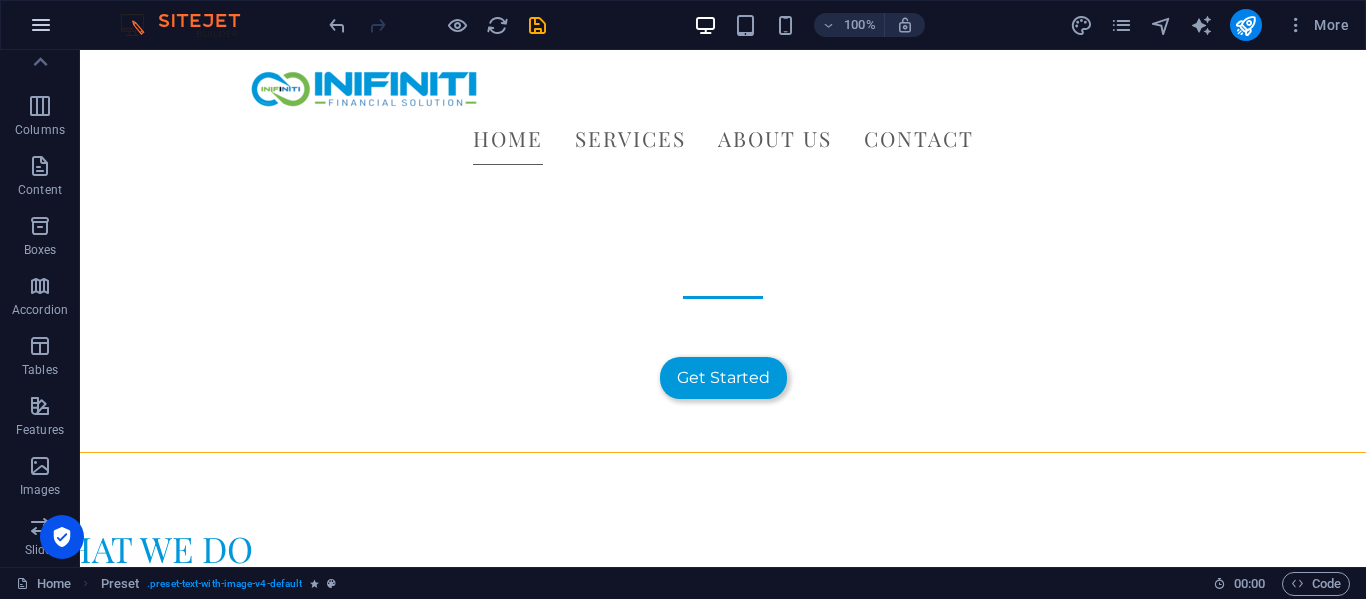 scroll, scrollTop: 83, scrollLeft: 0, axis: vertical 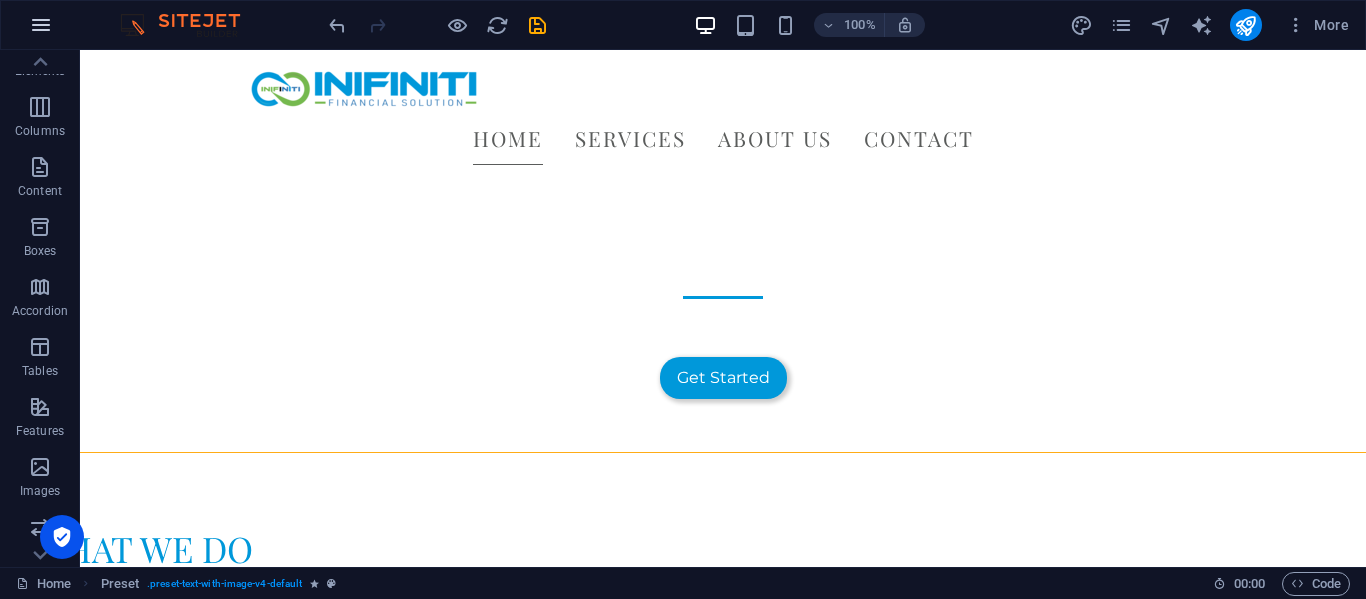 click at bounding box center [41, 25] 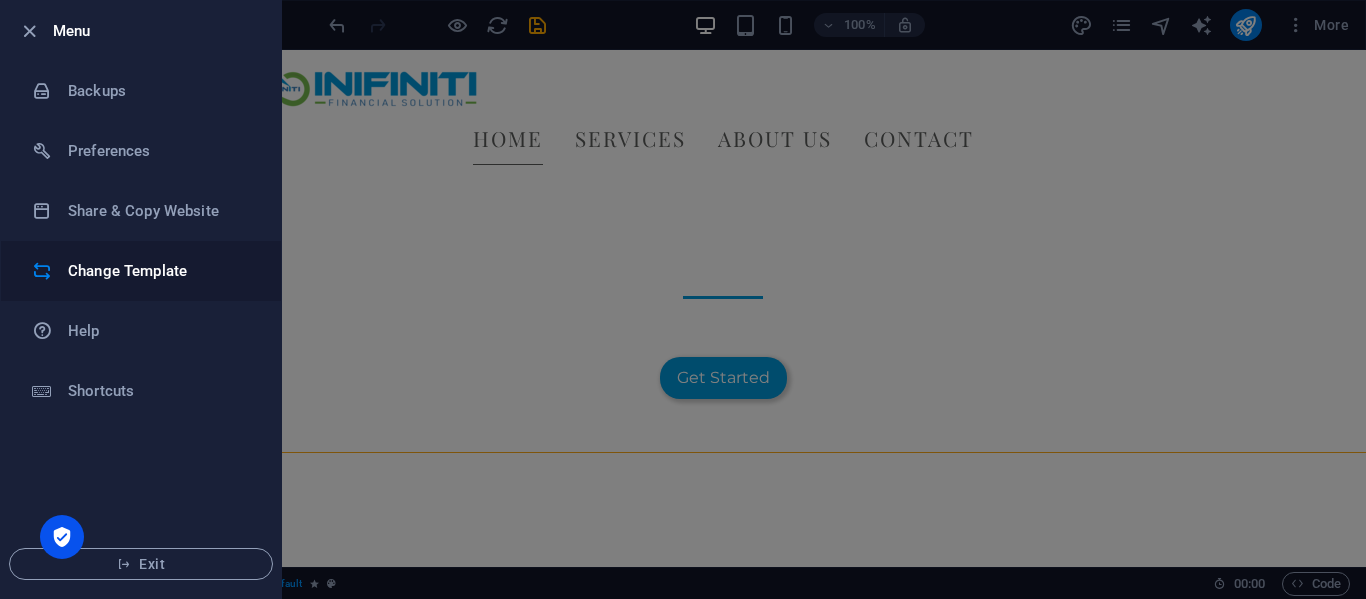 click on "Change Template" at bounding box center (160, 271) 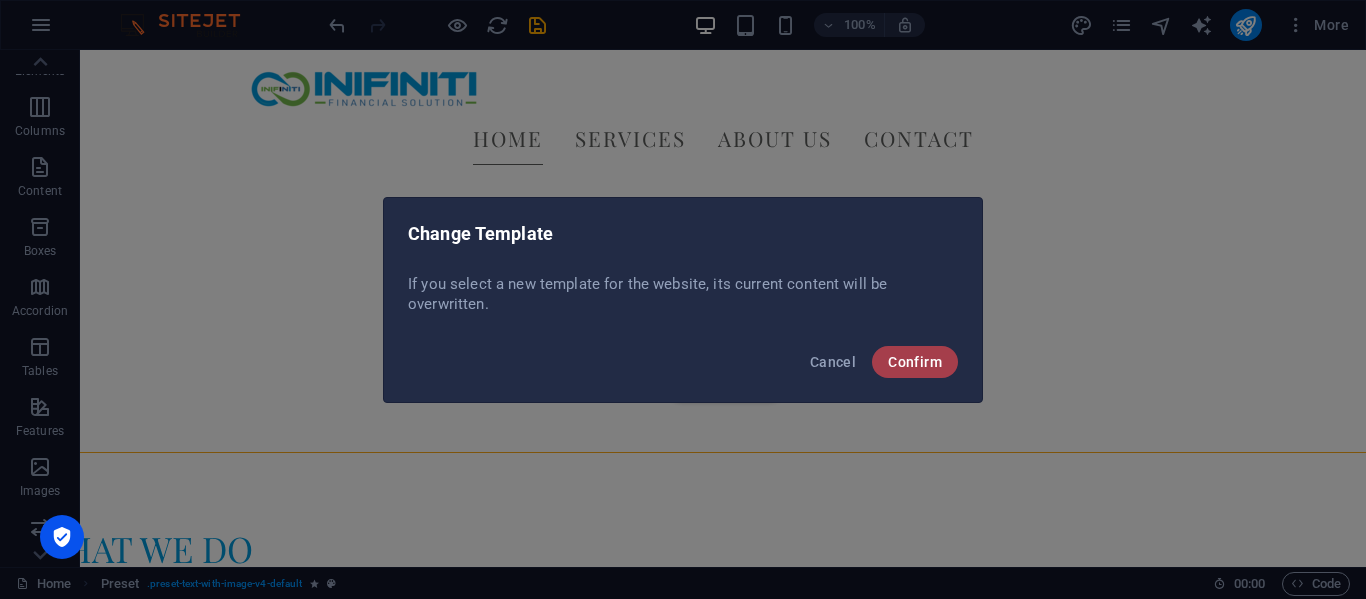 click on "Confirm" at bounding box center (915, 362) 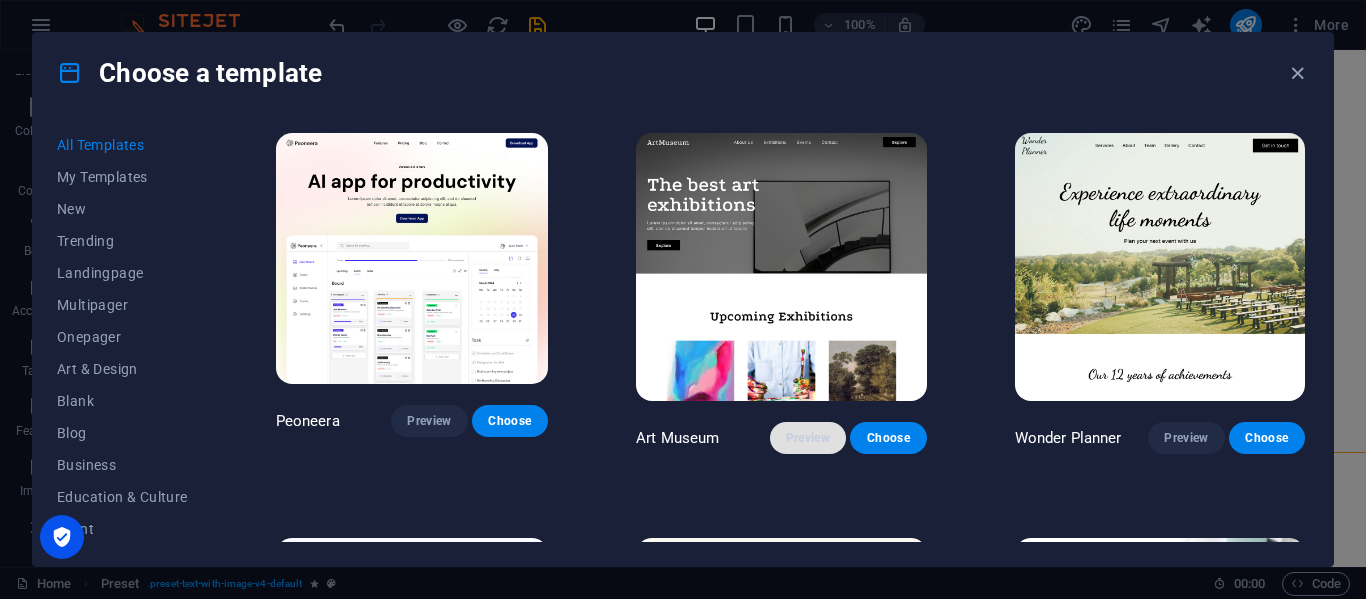 click on "Preview" at bounding box center [808, 438] 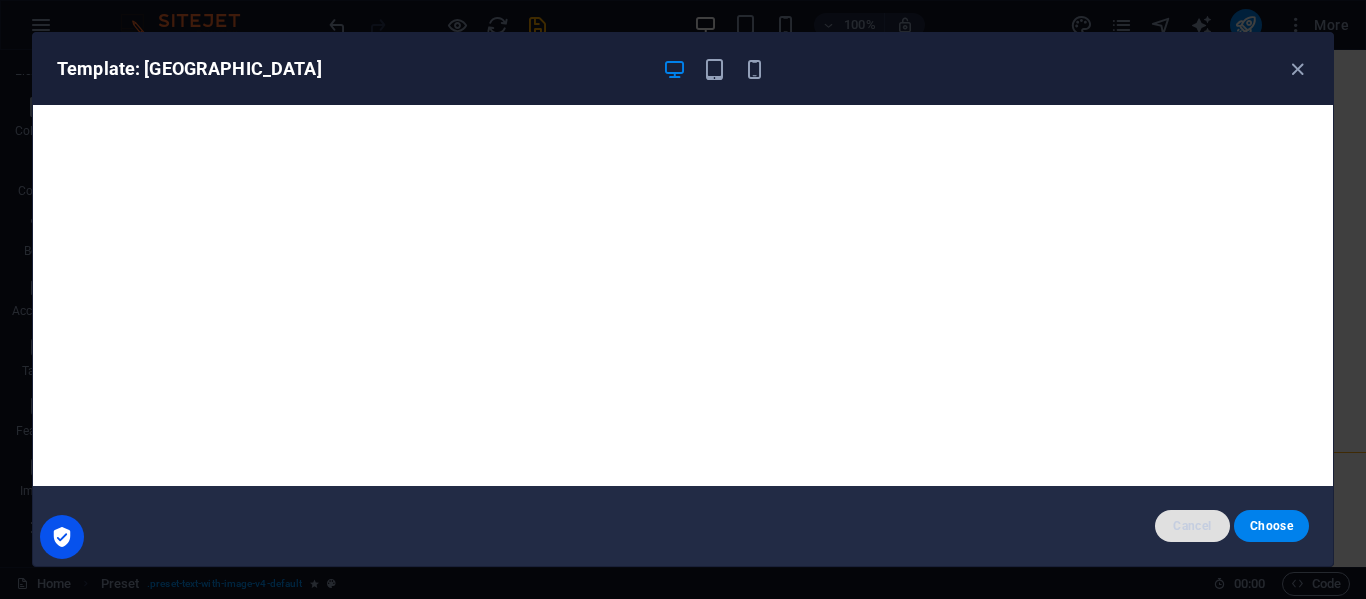 click on "Cancel" at bounding box center (1192, 526) 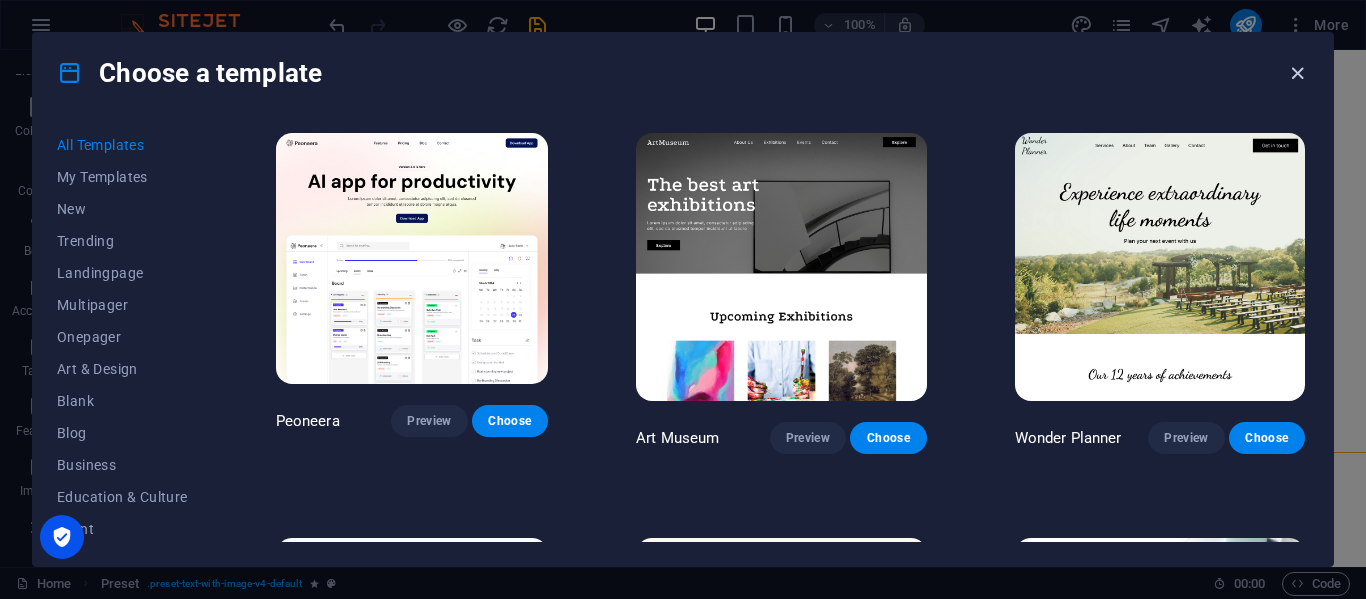 click at bounding box center (1297, 73) 